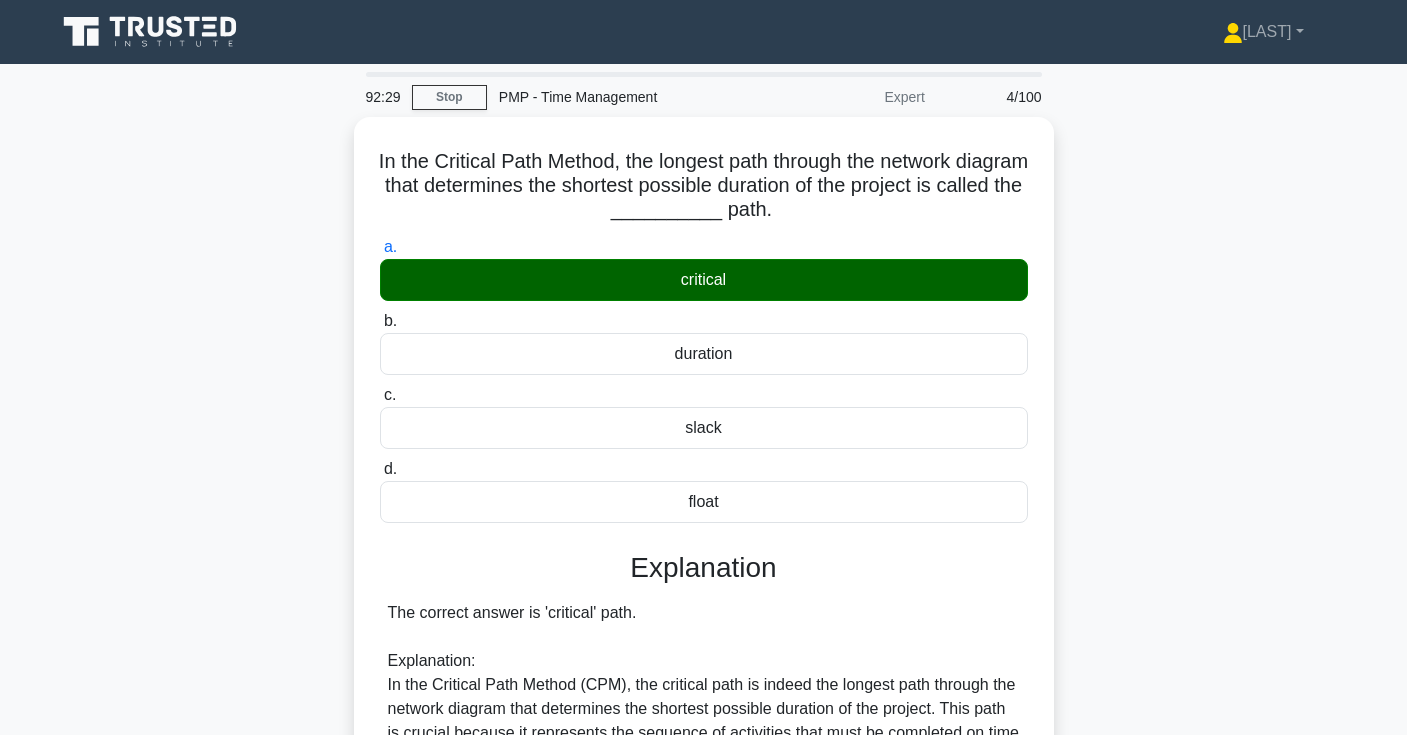 scroll, scrollTop: 460, scrollLeft: 0, axis: vertical 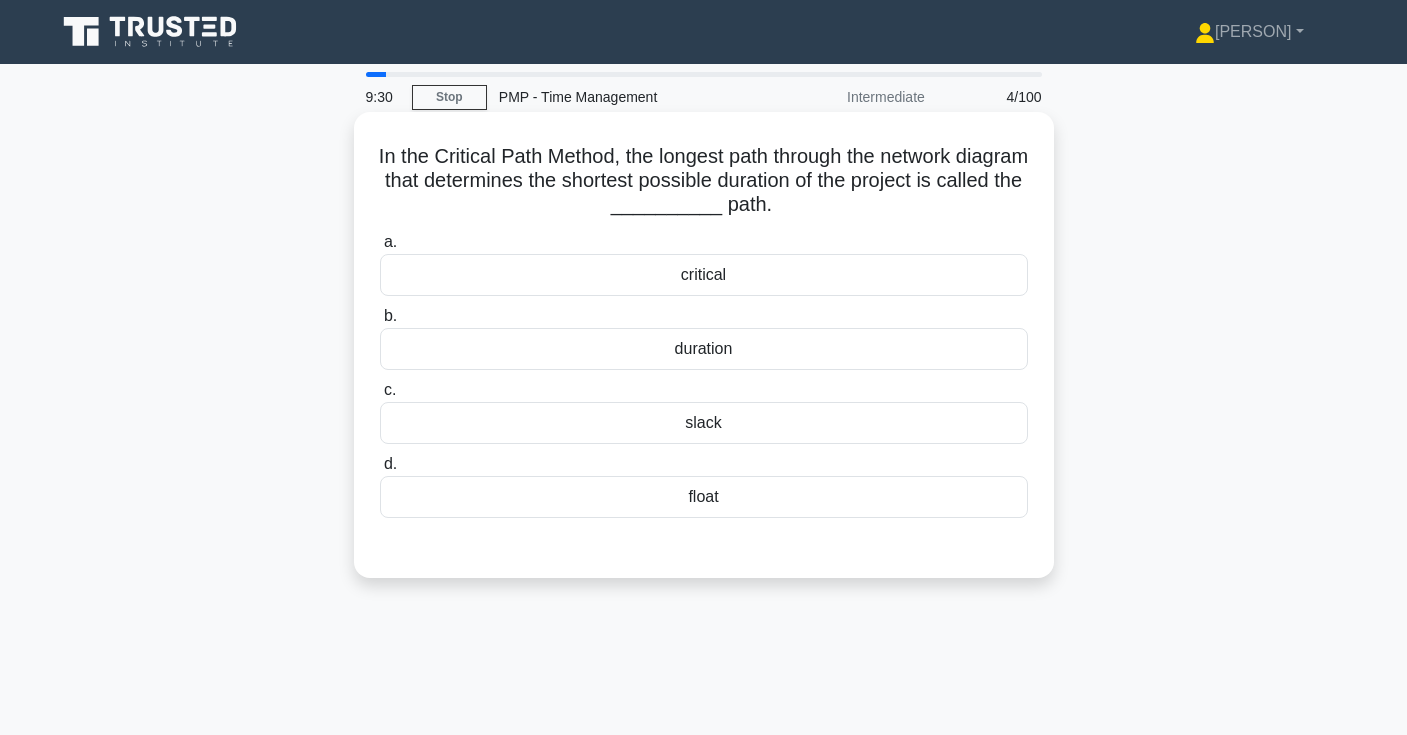 click on "critical" at bounding box center (704, 275) 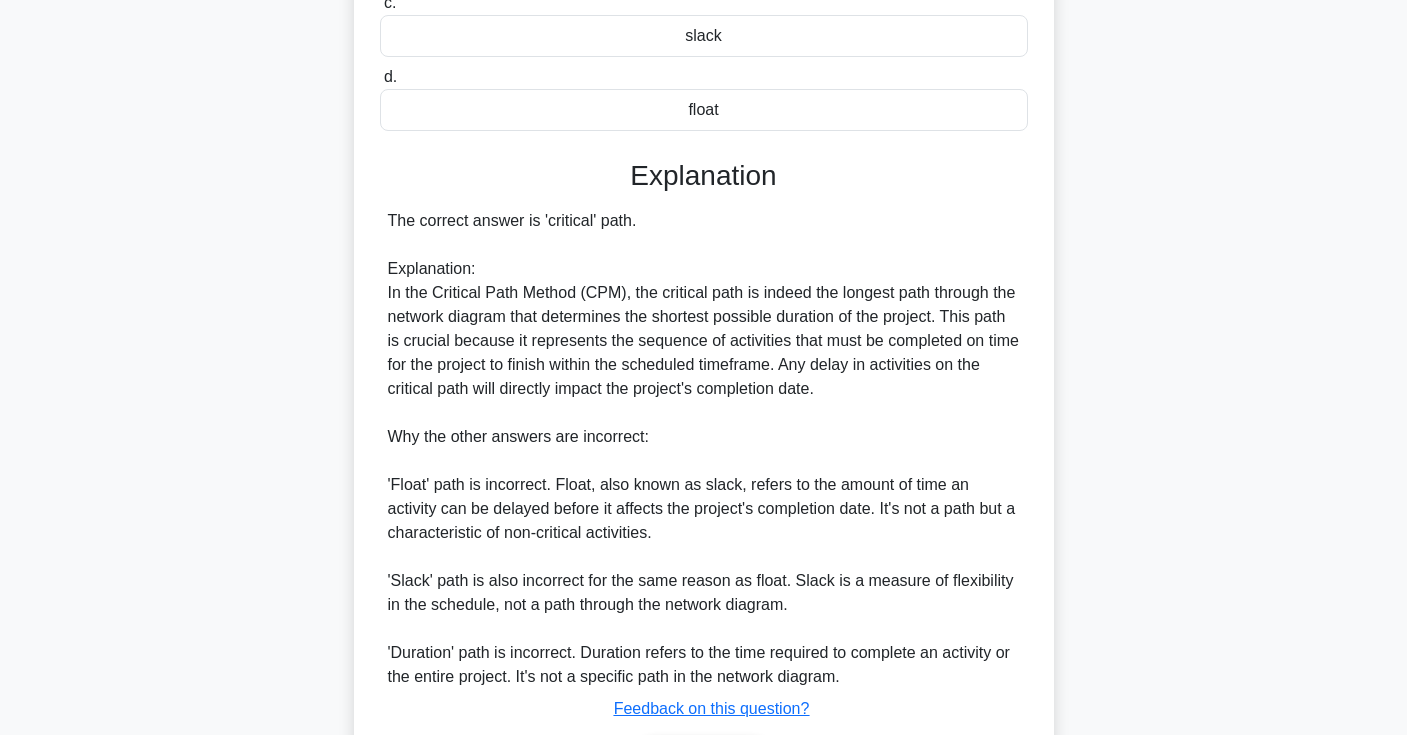 scroll, scrollTop: 416, scrollLeft: 0, axis: vertical 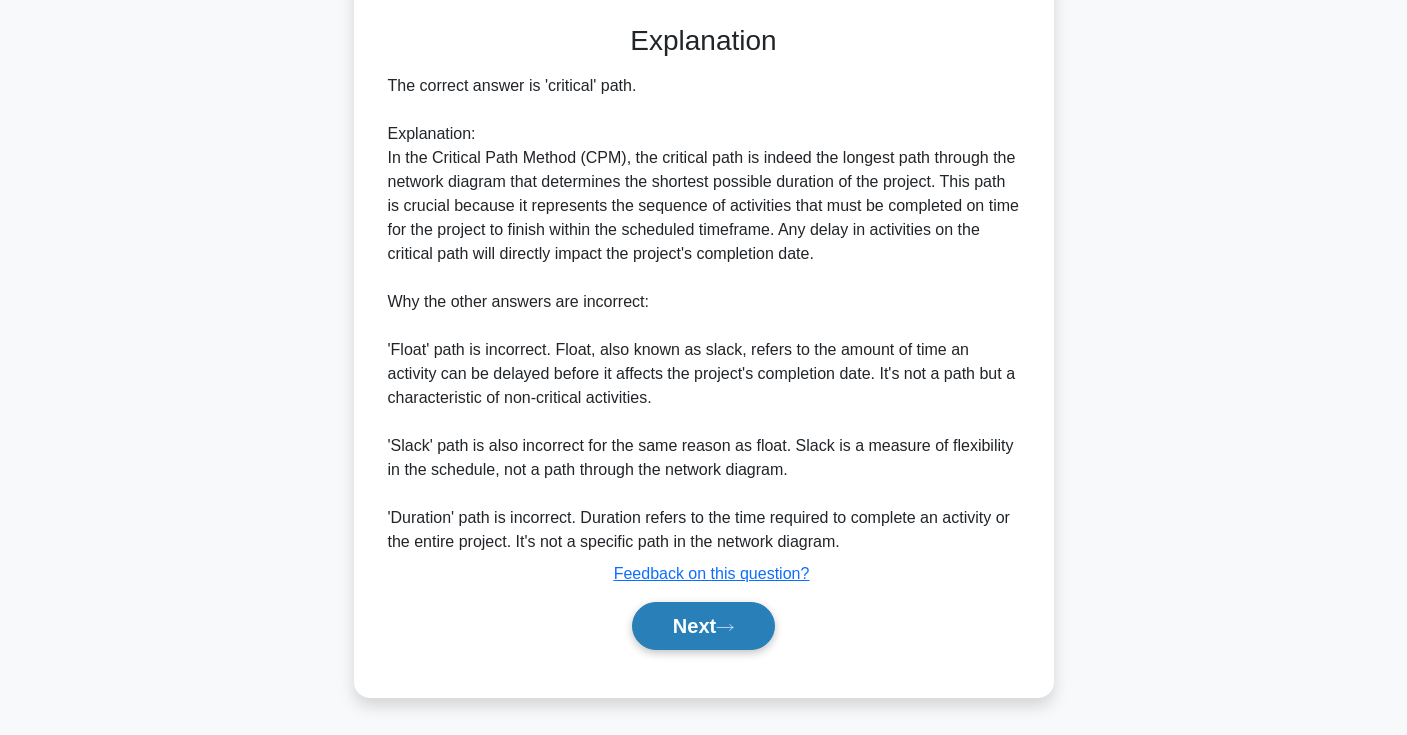 click on "Next" at bounding box center [703, 626] 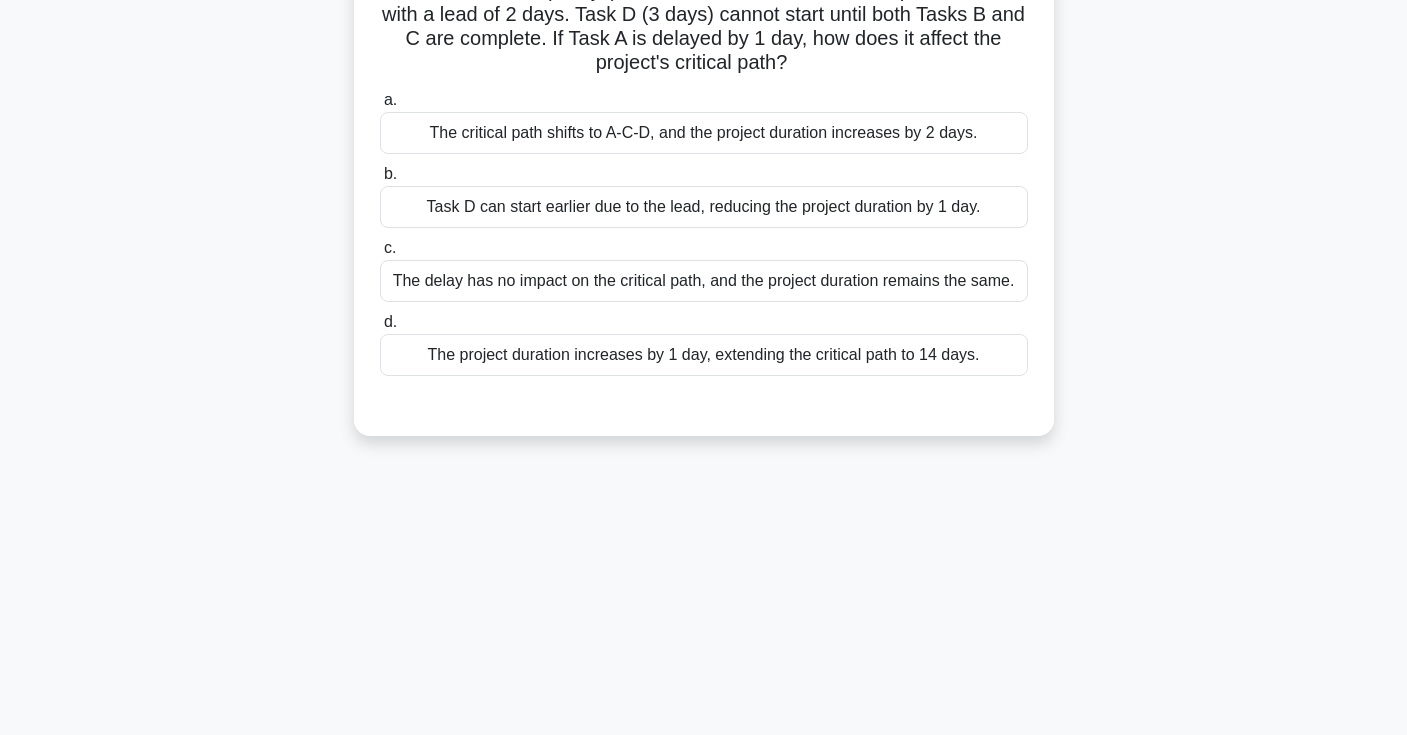 scroll, scrollTop: 116, scrollLeft: 0, axis: vertical 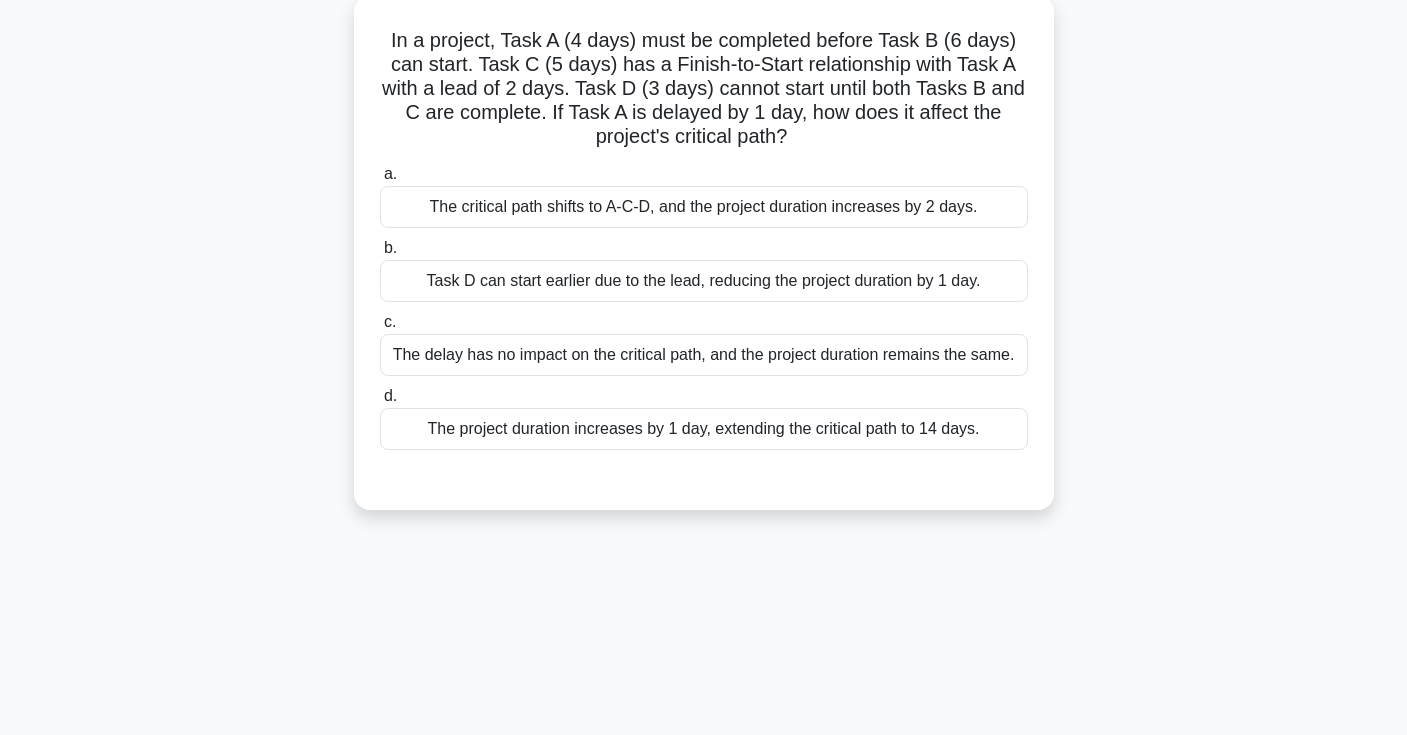 click on "Task D can start earlier due to the lead, reducing the project duration by 1 day." at bounding box center (704, 281) 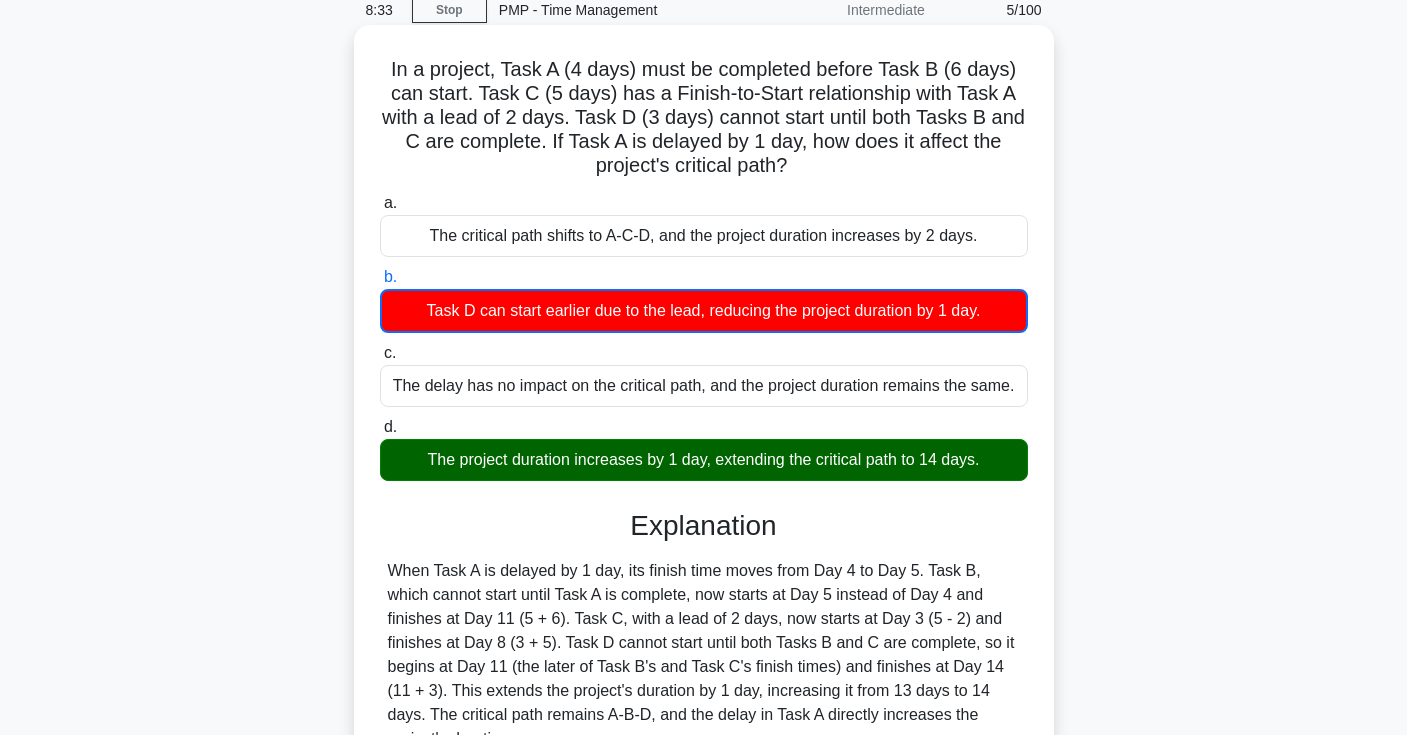 scroll, scrollTop: 89, scrollLeft: 0, axis: vertical 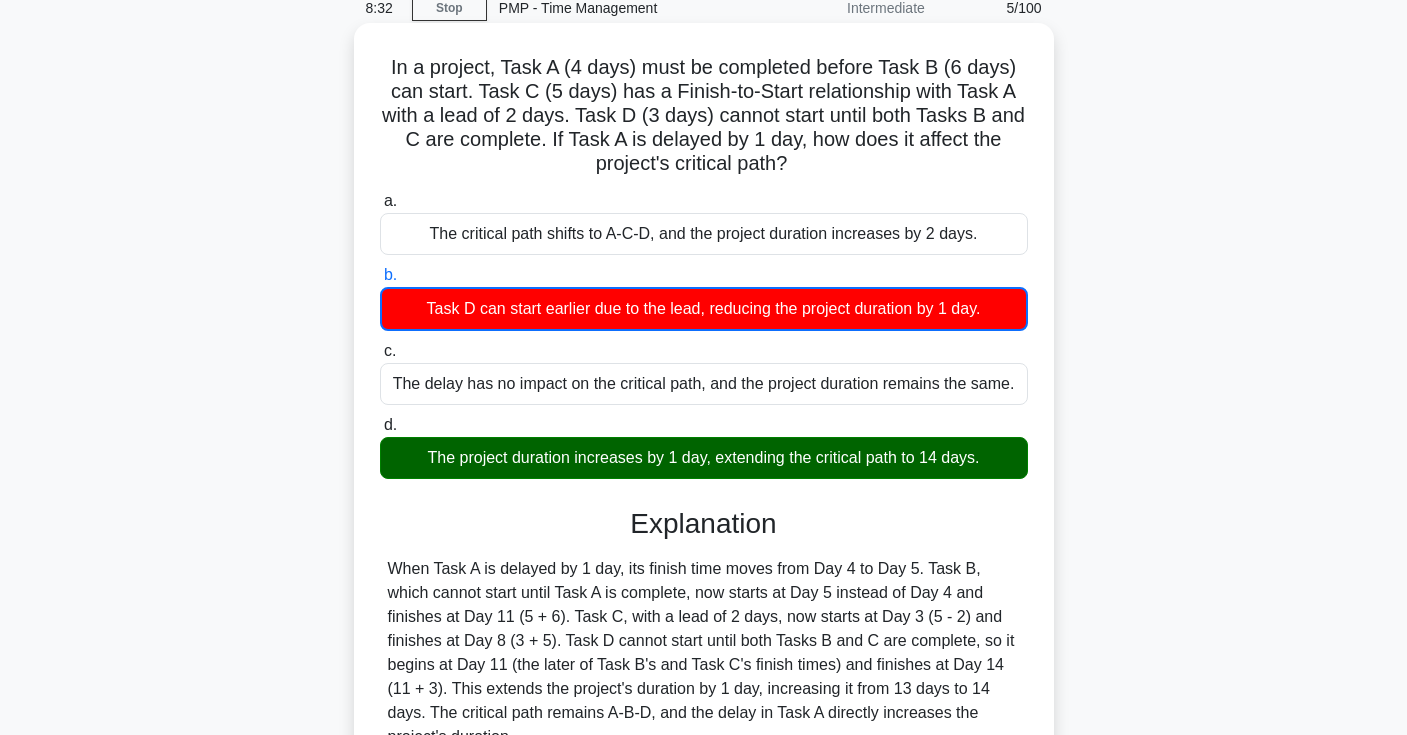 click on "When Task A is delayed by 1 day, its finish time moves from Day 4 to Day 5. Task B, which cannot start until Task A is complete, now starts at Day 5 instead of Day 4 and finishes at Day 11 (5 + 6). Task C, with a lead of 2 days, now starts at Day 3 (5 - 2) and finishes at Day 8 (3 + 5). Task D cannot start until both Tasks B and C are complete, so it begins at Day 11 (the later of Task B's and Task C's finish times) and finishes at Day 14 (11 + 3). This extends the project's duration by 1 day, increasing it from 13 days to 14 days. The critical path remains A-B-D, and the delay in Task A directly increases the project's duration." at bounding box center [704, 653] 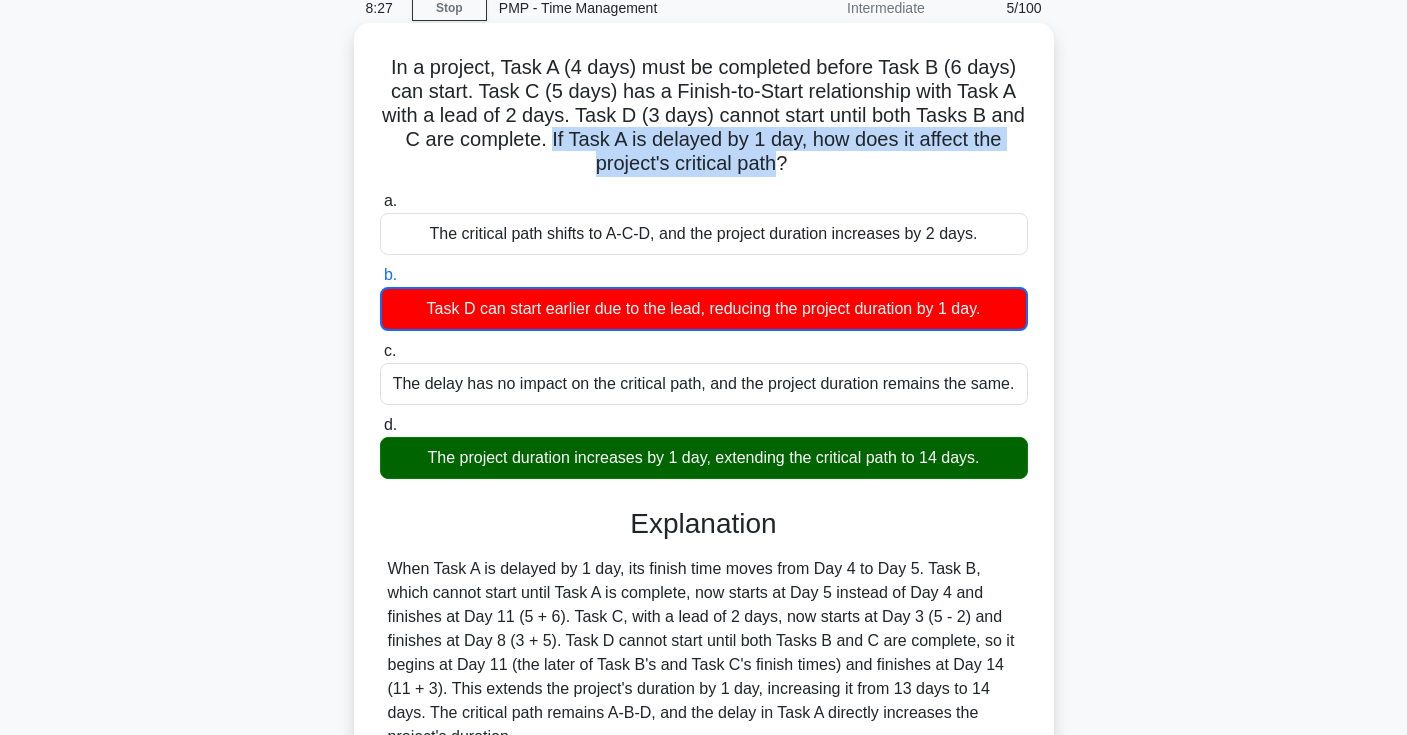 drag, startPoint x: 548, startPoint y: 145, endPoint x: 774, endPoint y: 161, distance: 226.56566 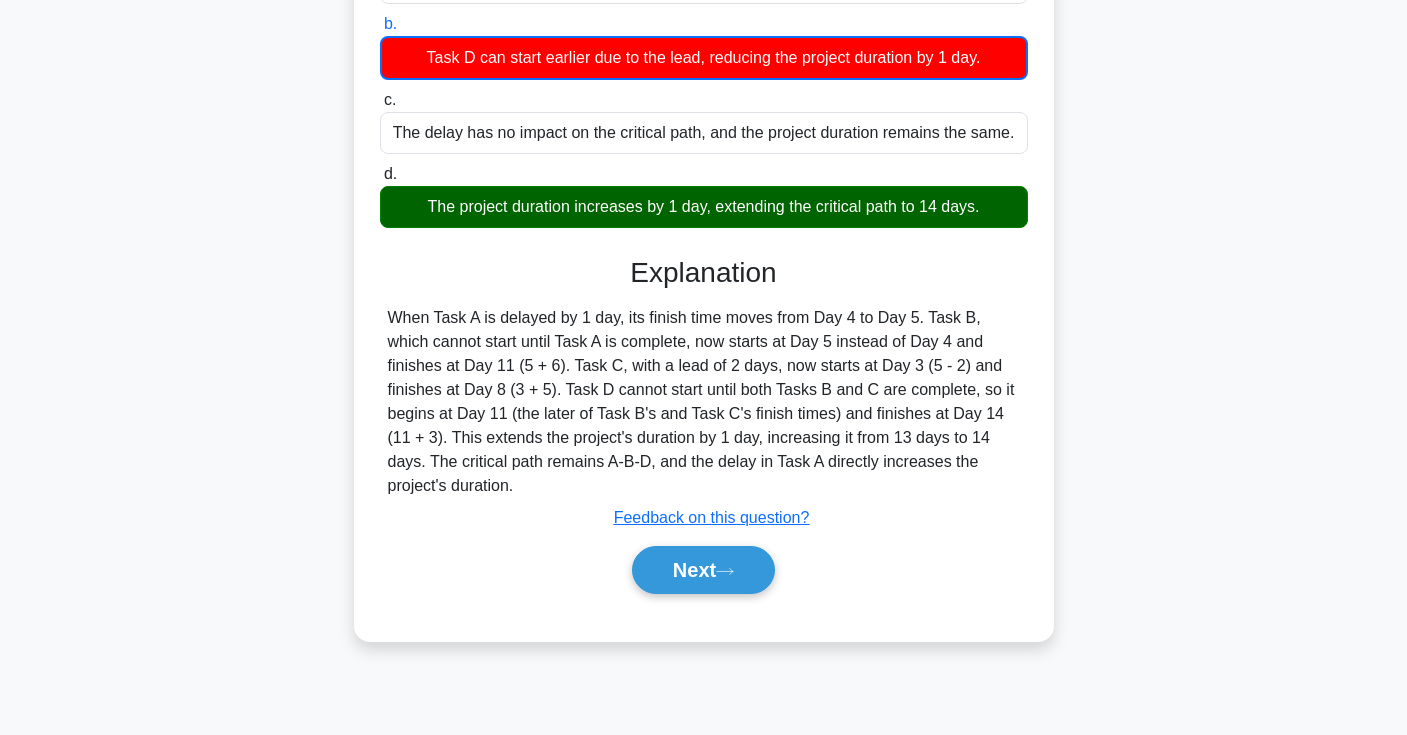scroll, scrollTop: 345, scrollLeft: 0, axis: vertical 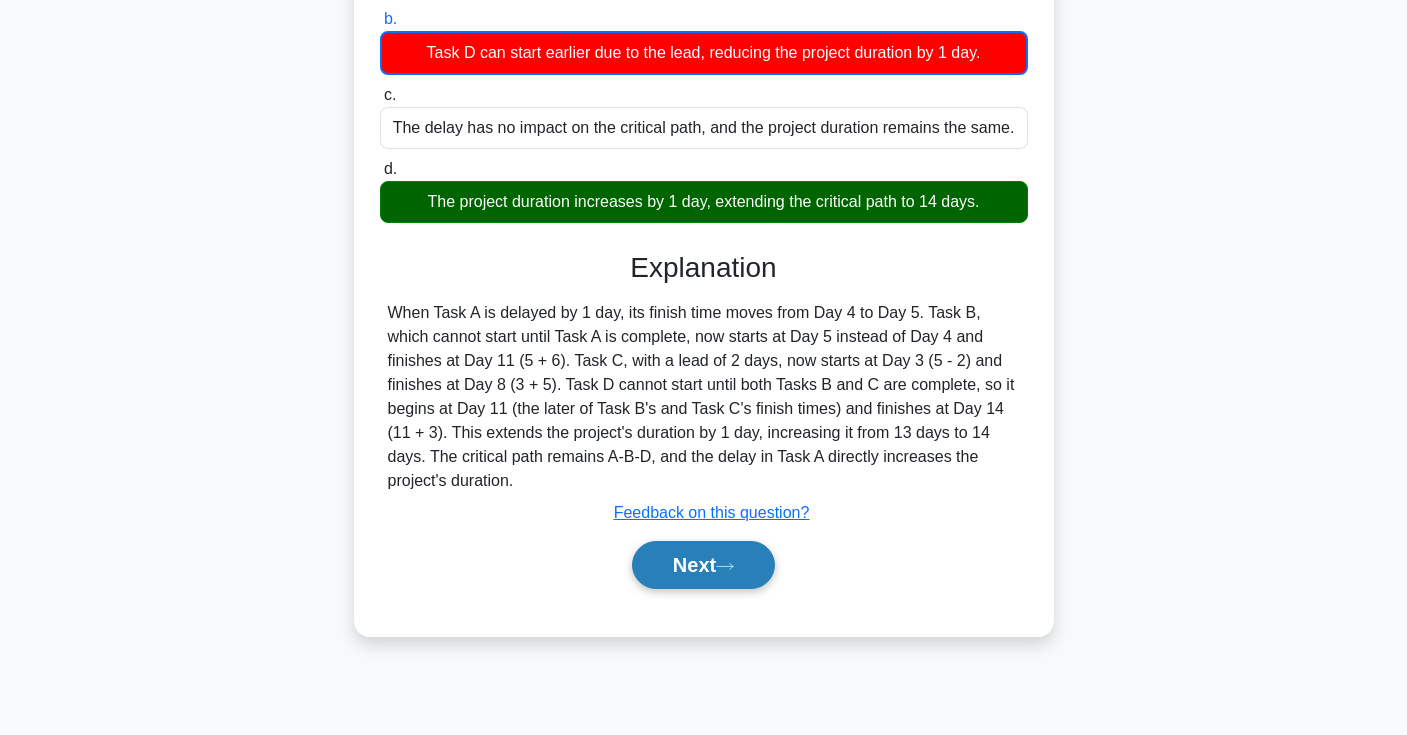 click on "Next" at bounding box center (703, 565) 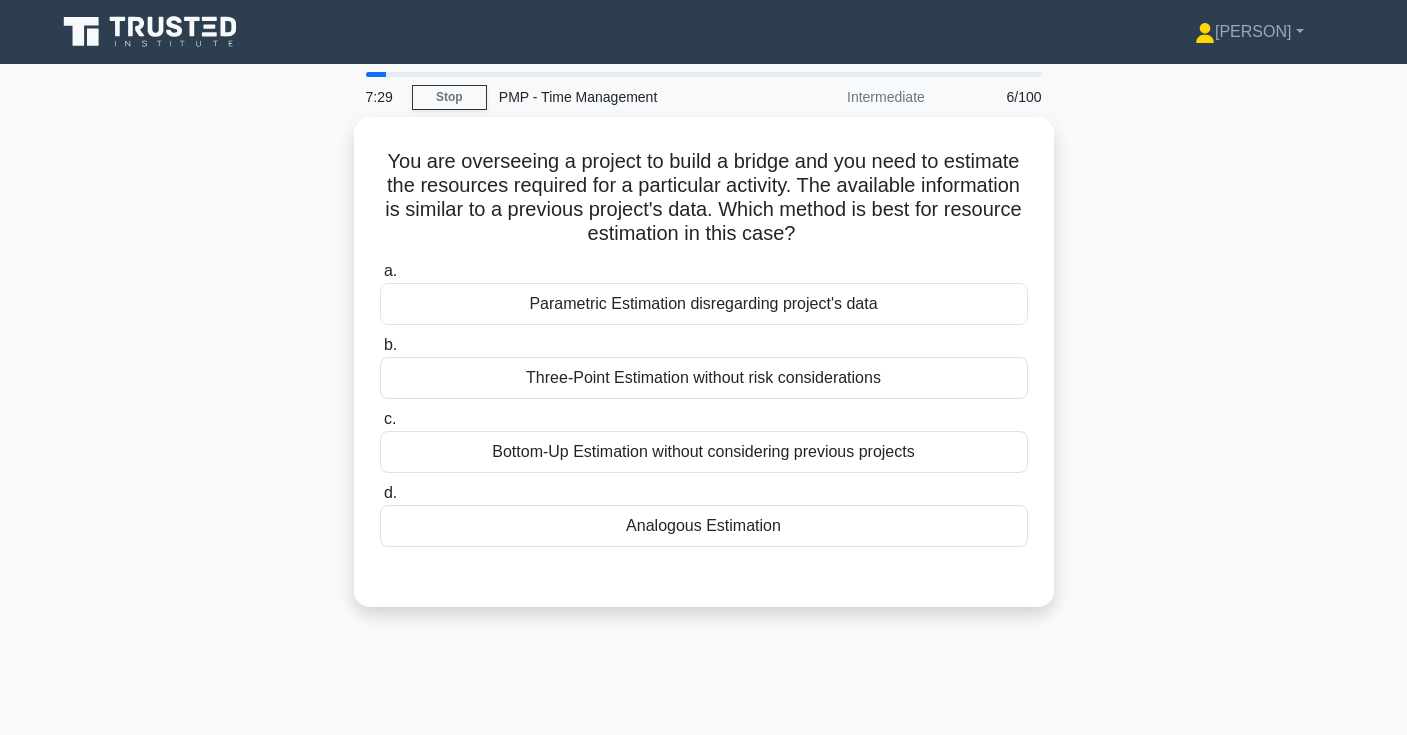 scroll, scrollTop: 0, scrollLeft: 0, axis: both 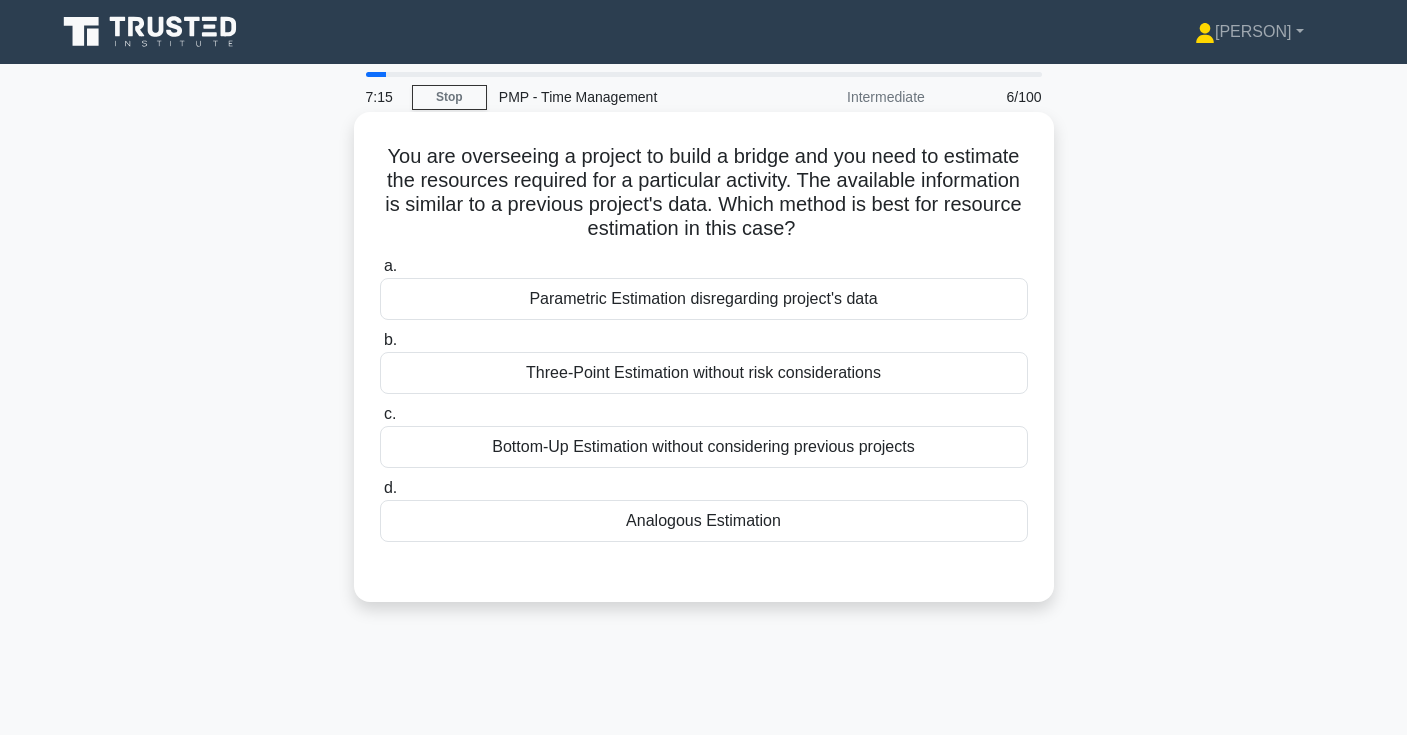click on "Analogous Estimation" at bounding box center (704, 521) 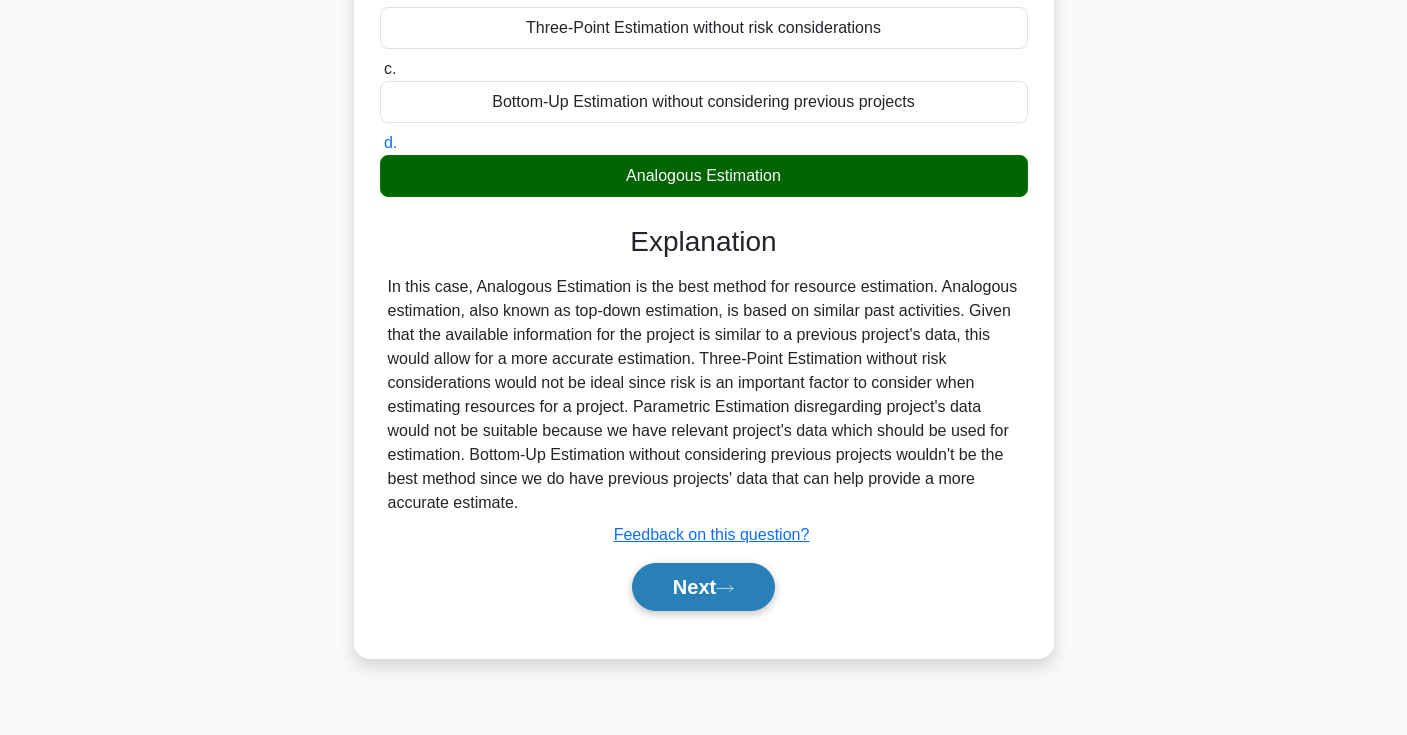 click on "Next" at bounding box center [703, 587] 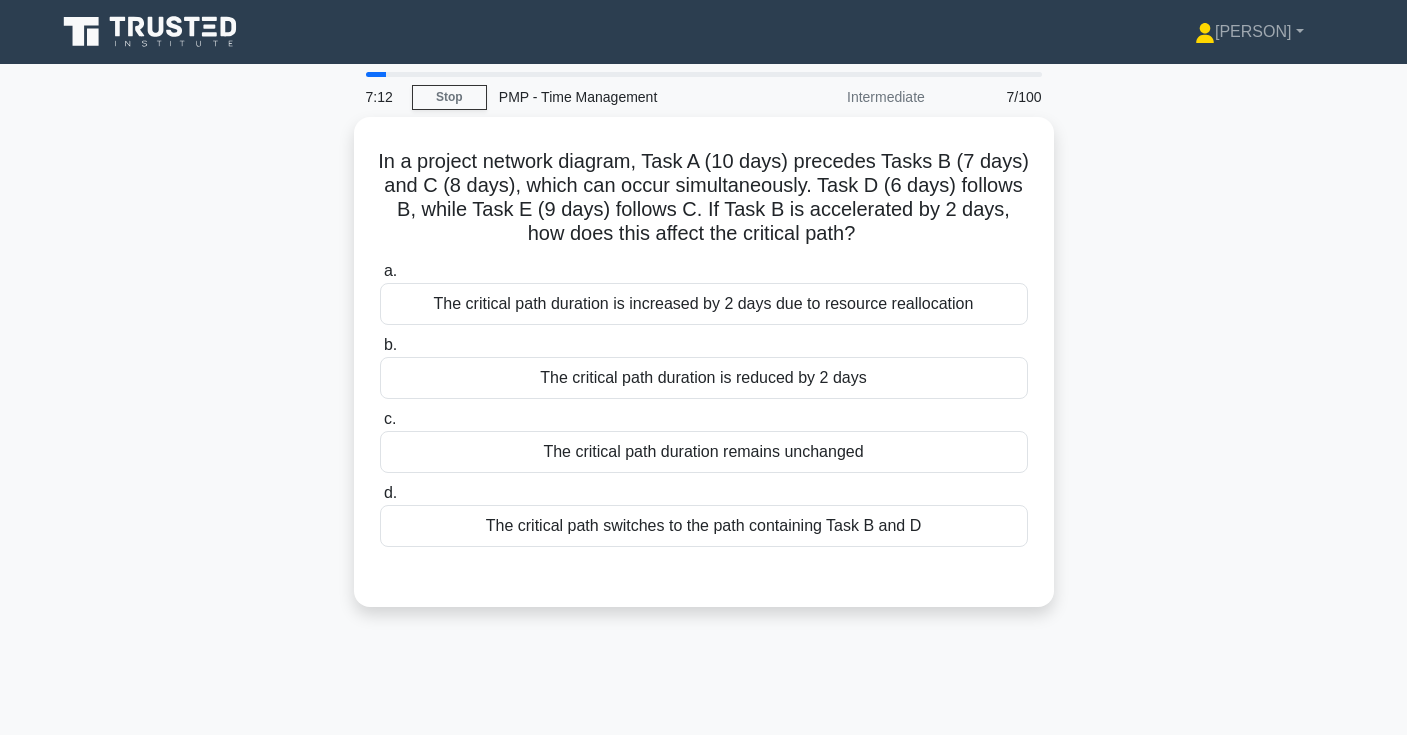 scroll, scrollTop: 0, scrollLeft: 0, axis: both 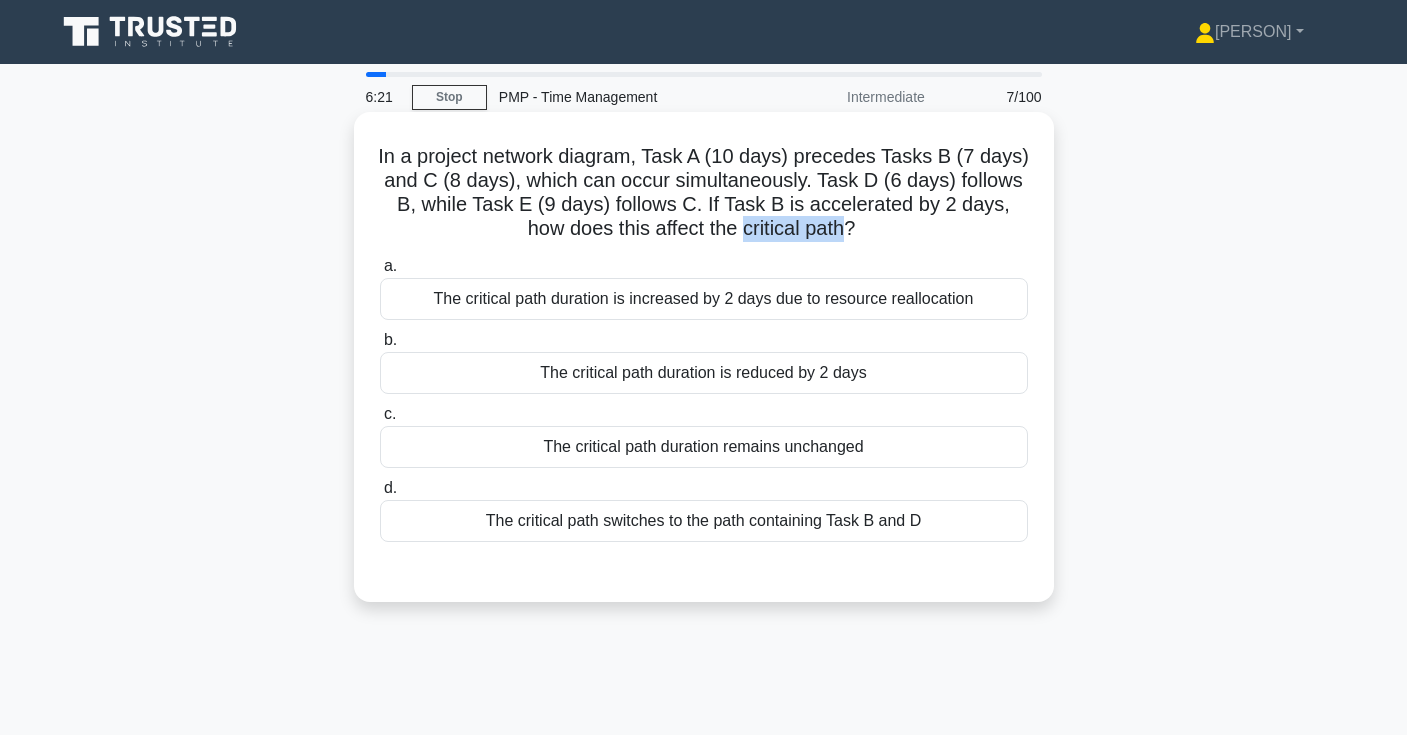 drag, startPoint x: 767, startPoint y: 228, endPoint x: 868, endPoint y: 229, distance: 101.00495 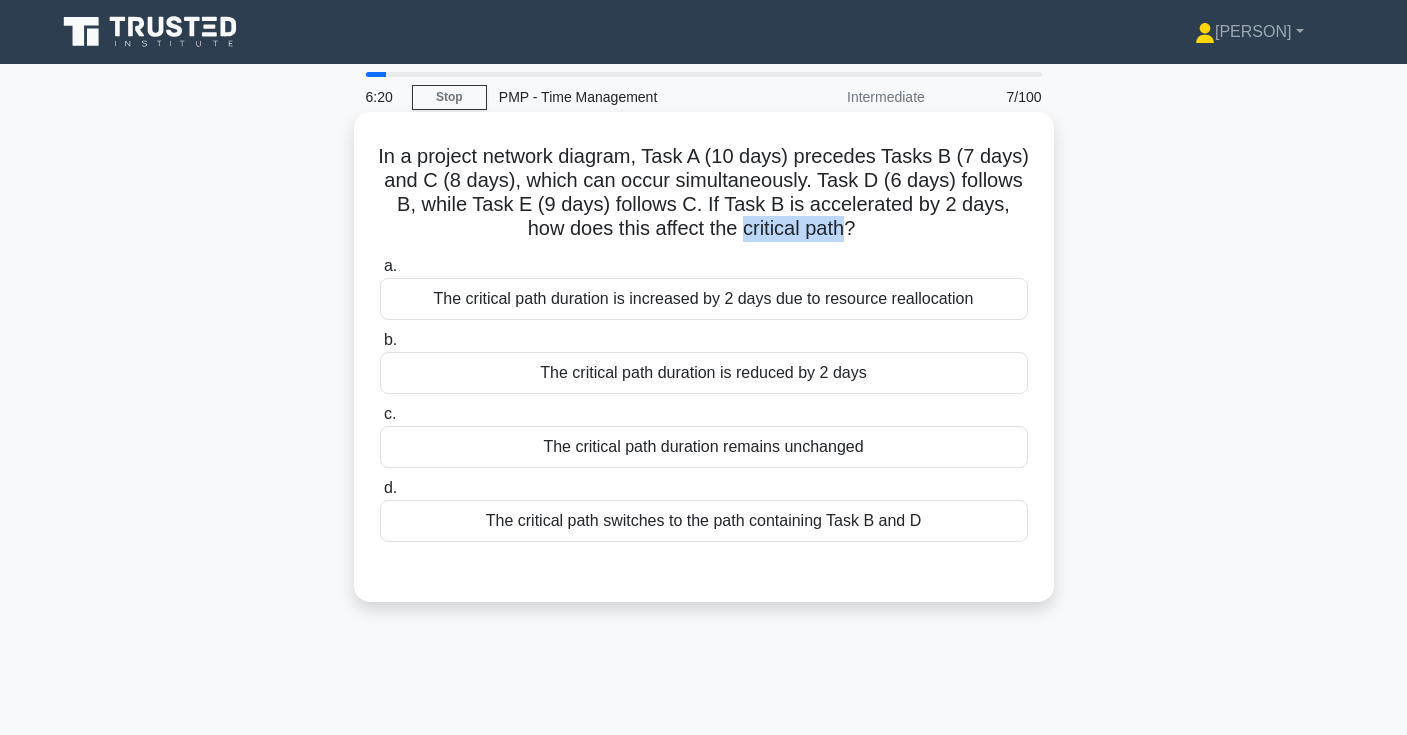 copy on "critical path" 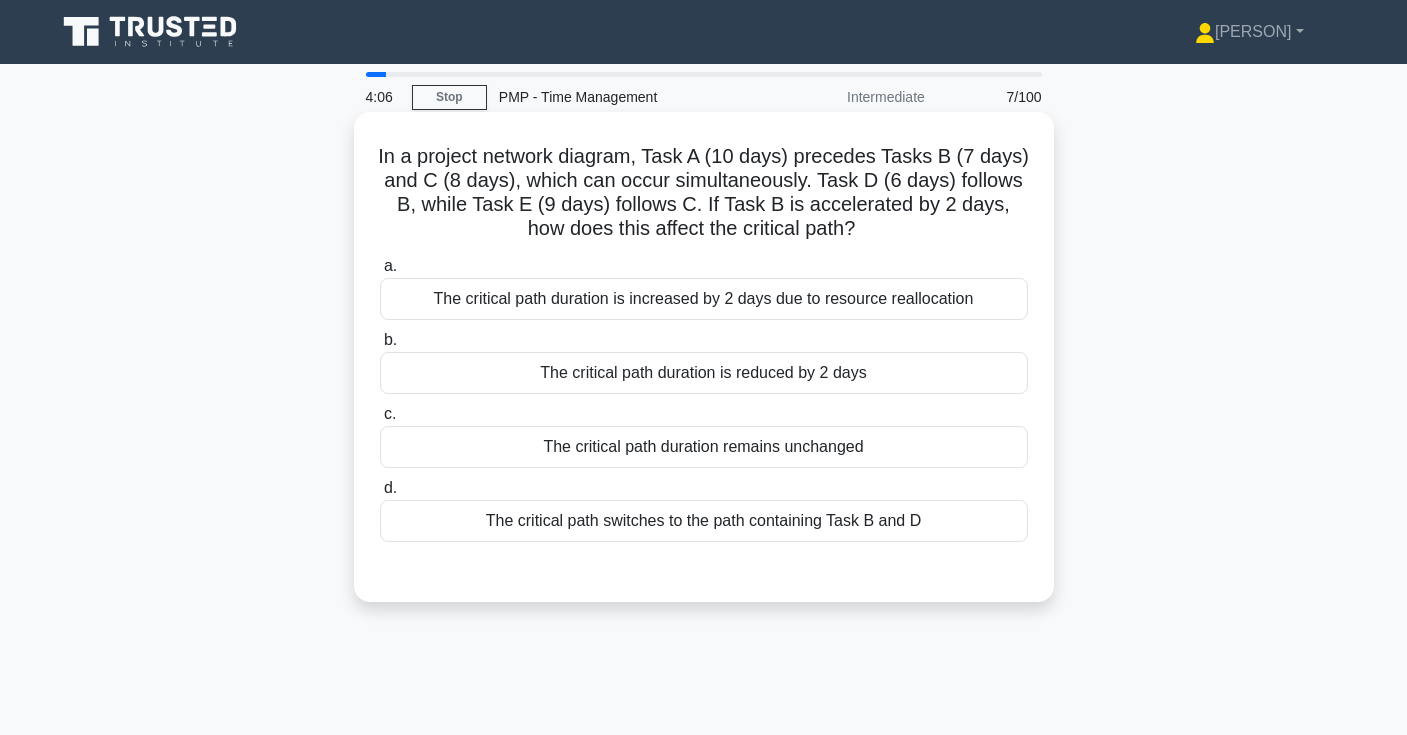 click on "The critical path duration is reduced by 2 days" at bounding box center (704, 373) 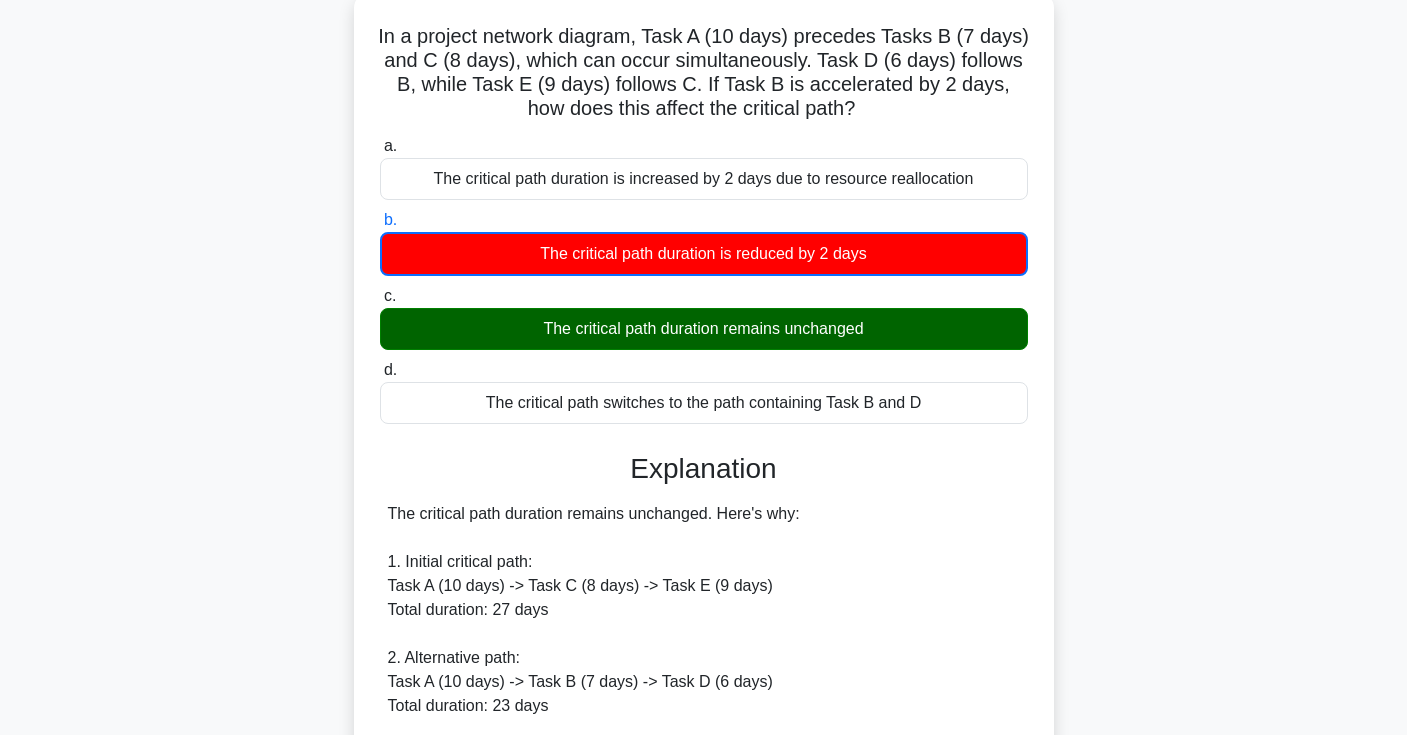 scroll, scrollTop: 124, scrollLeft: 0, axis: vertical 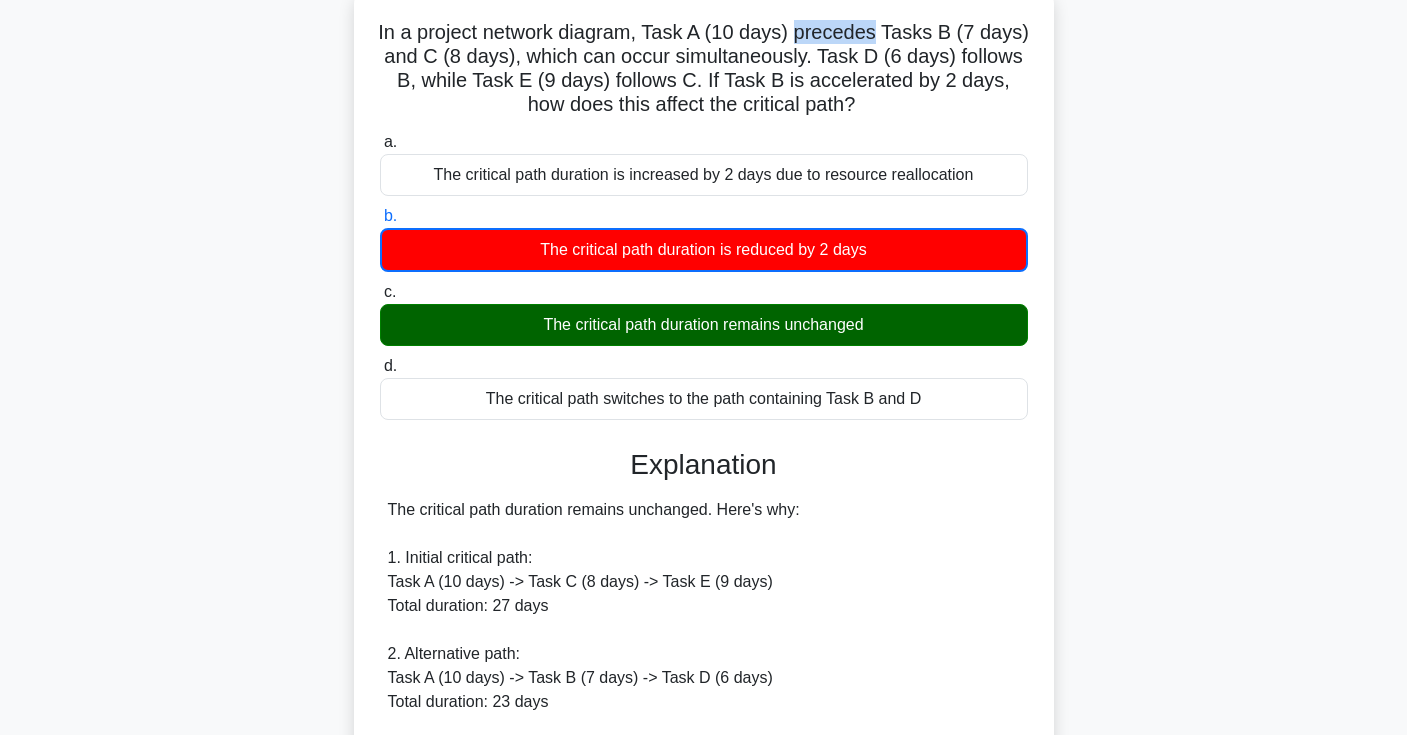 drag, startPoint x: 829, startPoint y: 34, endPoint x: 906, endPoint y: 31, distance: 77.05842 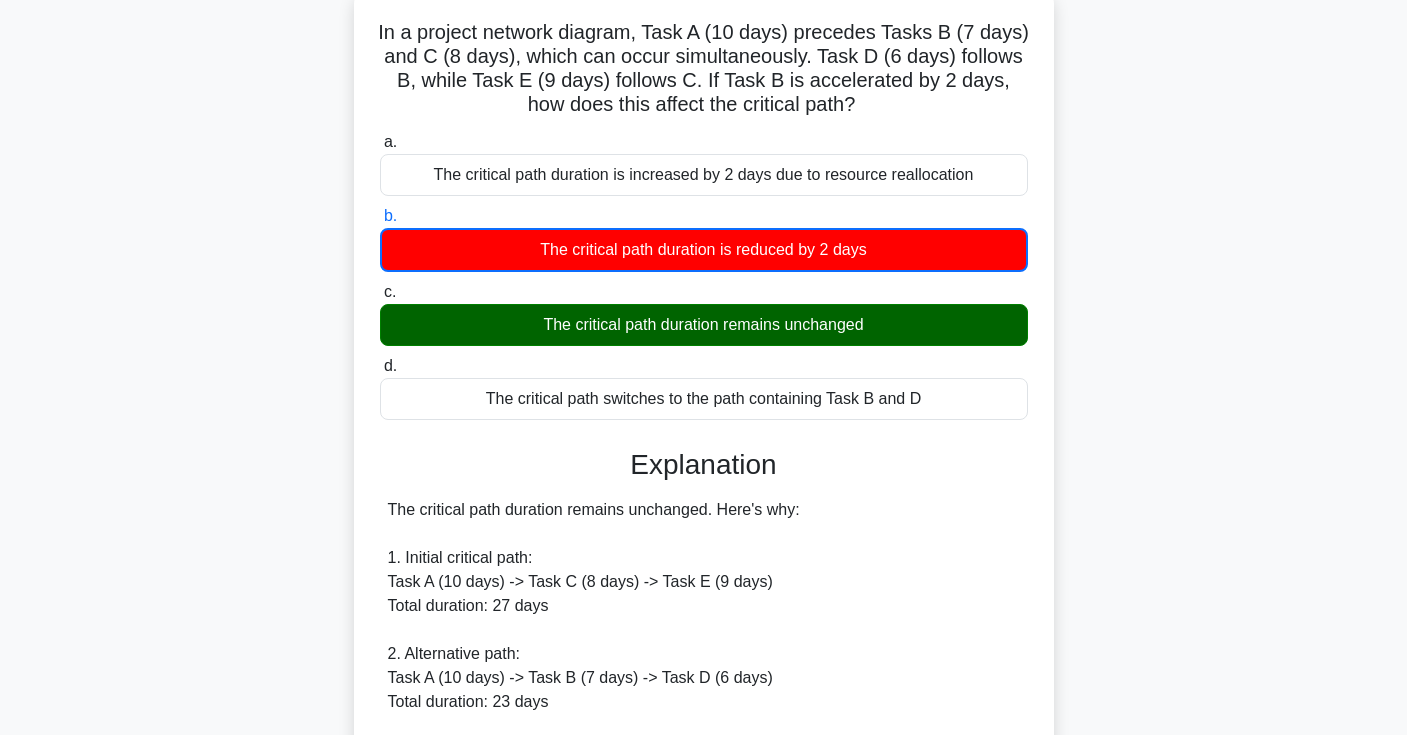click on "In a project network diagram, Task A (10 days) precedes Tasks B (7 days) and C (8 days), which can occur simultaneously. Task D (6 days) follows B, while Task E (9 days) follows C. If Task B is accelerated by 2 days, how does this affect the critical path?
.spinner_0XTQ{transform-origin:center;animation:spinner_y6GP .75s linear infinite}@keyframes spinner_y6GP{100%{transform:rotate(360deg)}}" at bounding box center (704, 69) 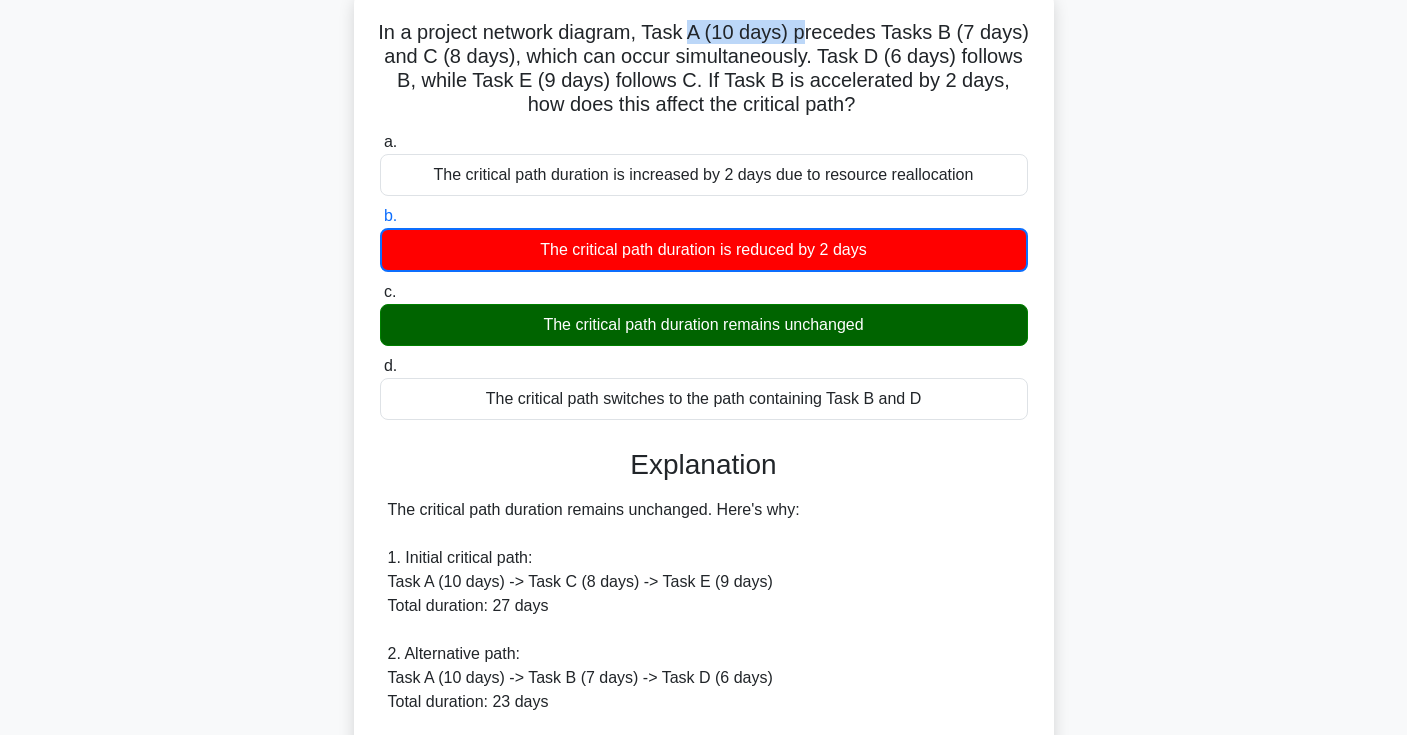 drag, startPoint x: 716, startPoint y: 33, endPoint x: 839, endPoint y: 33, distance: 123 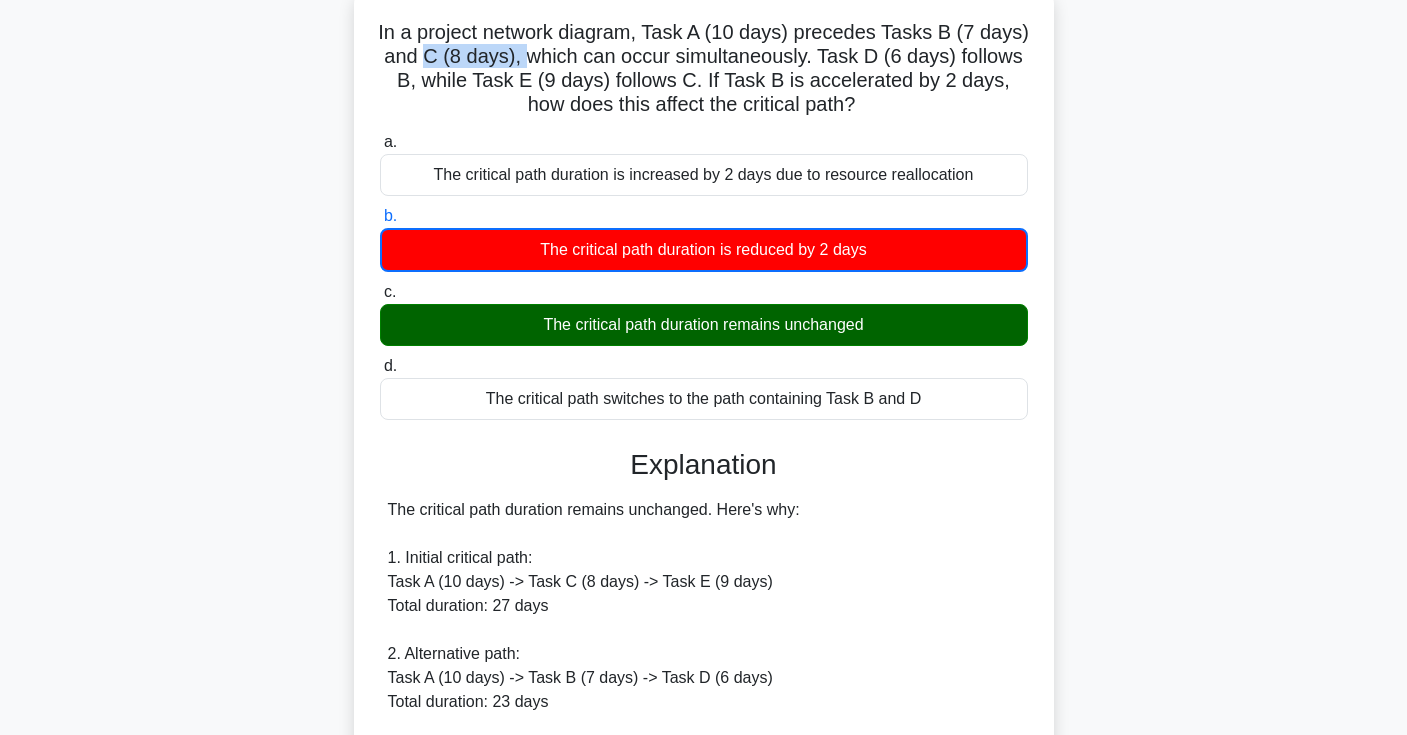 drag, startPoint x: 485, startPoint y: 53, endPoint x: 589, endPoint y: 53, distance: 104 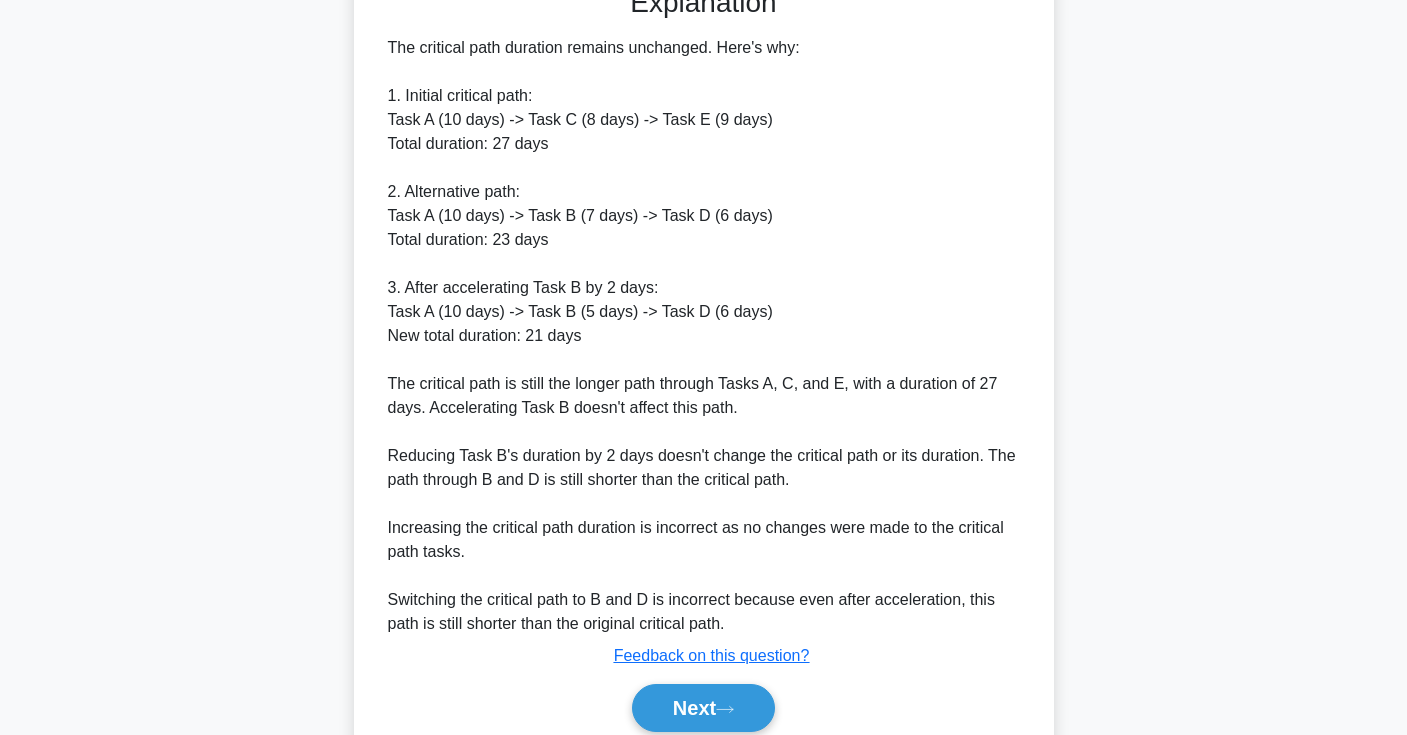 scroll, scrollTop: 593, scrollLeft: 0, axis: vertical 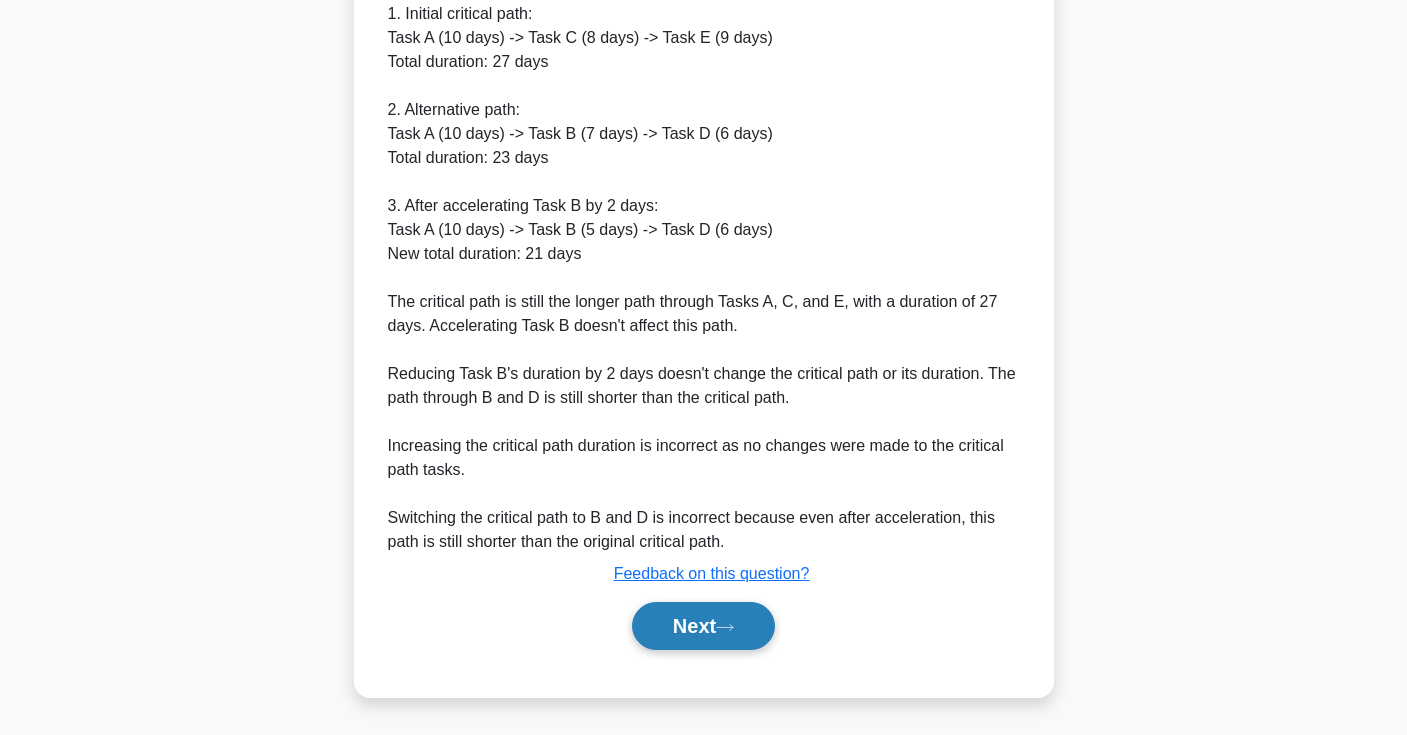 click on "Next" at bounding box center [703, 626] 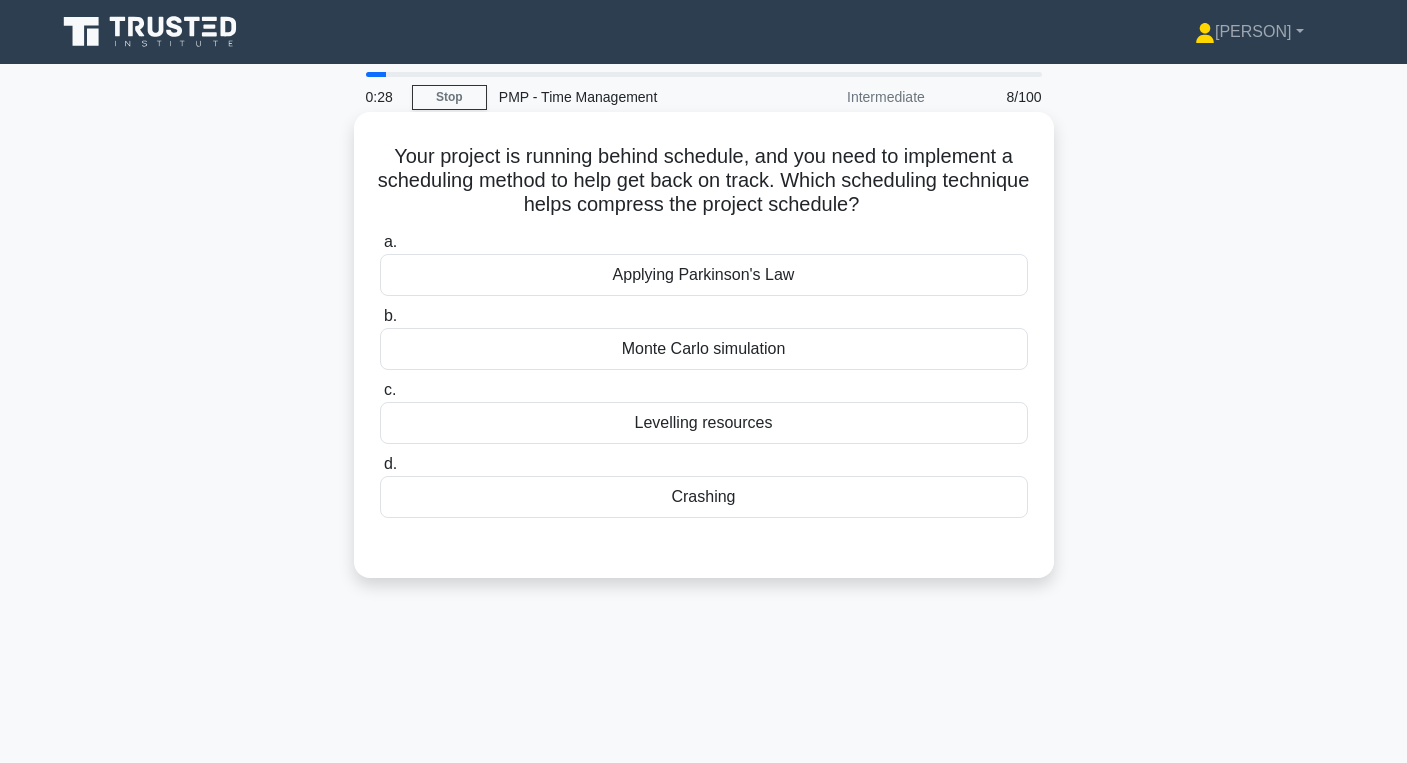 scroll, scrollTop: 0, scrollLeft: 0, axis: both 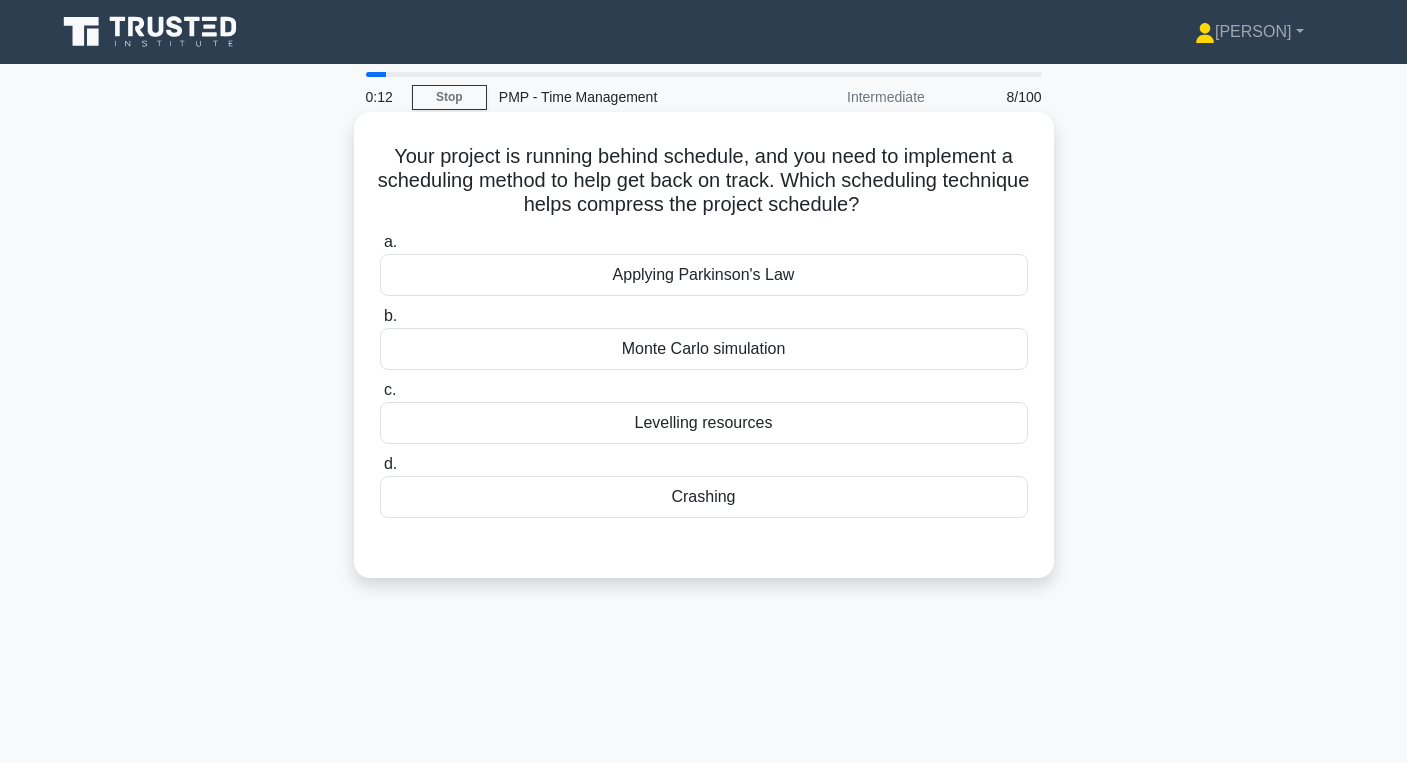 click on "Monte Carlo simulation" at bounding box center (704, 349) 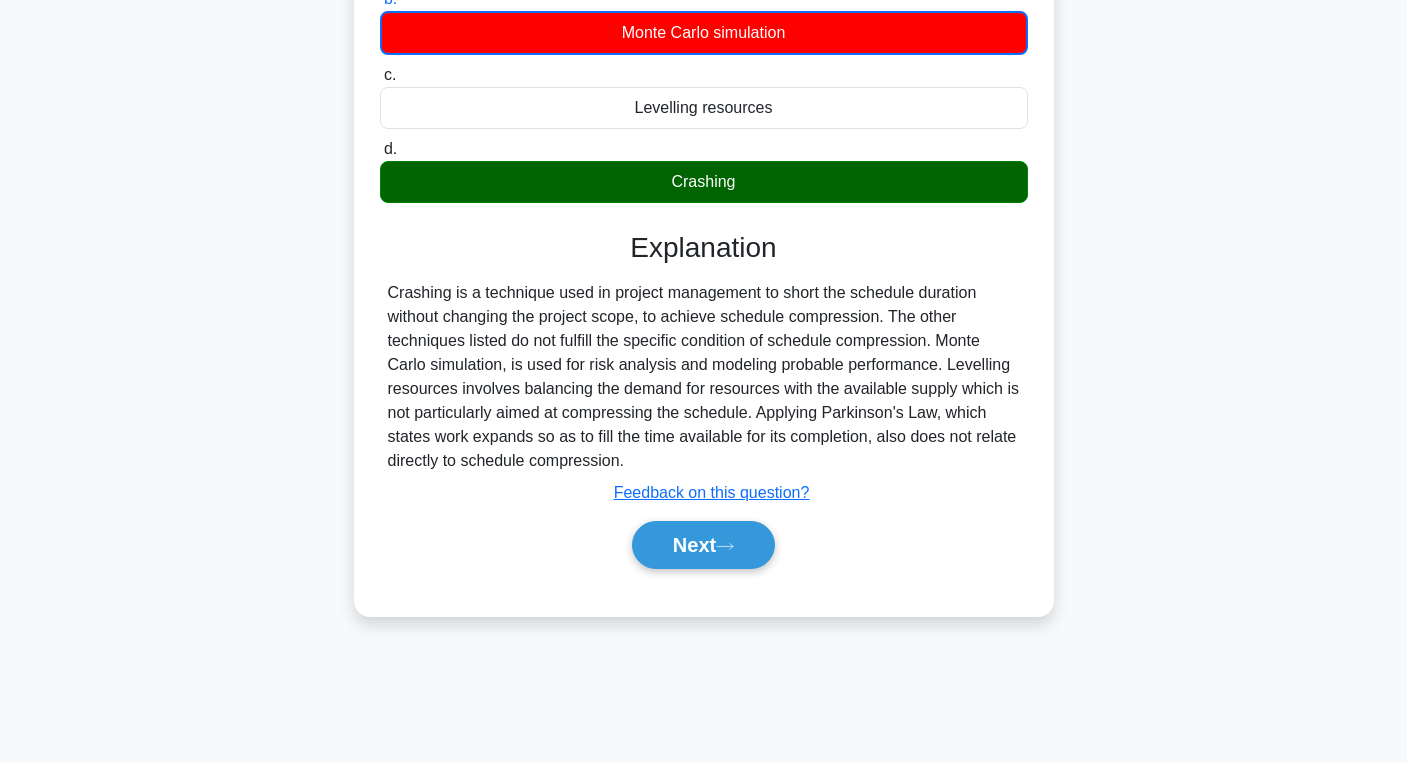 scroll, scrollTop: 317, scrollLeft: 0, axis: vertical 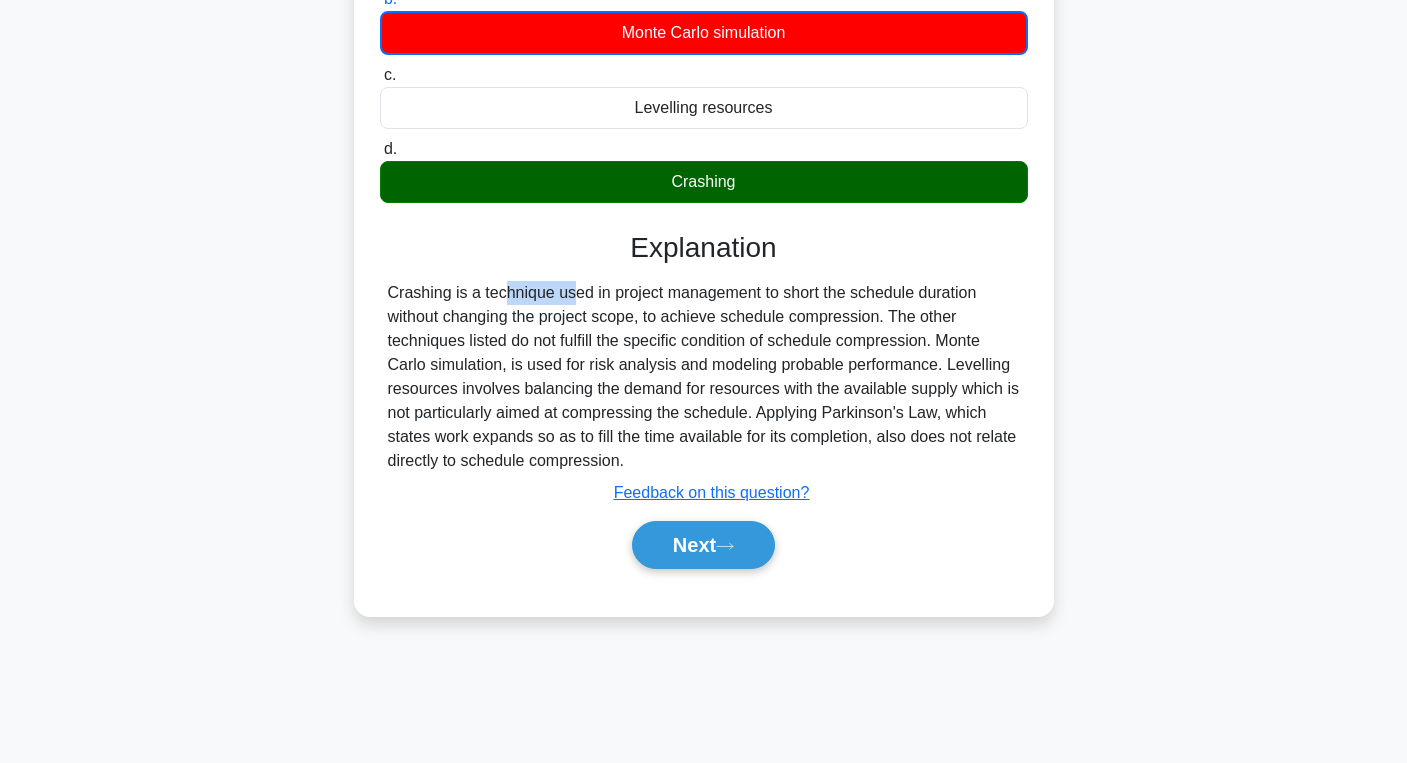 drag, startPoint x: 390, startPoint y: 286, endPoint x: 451, endPoint y: 288, distance: 61.03278 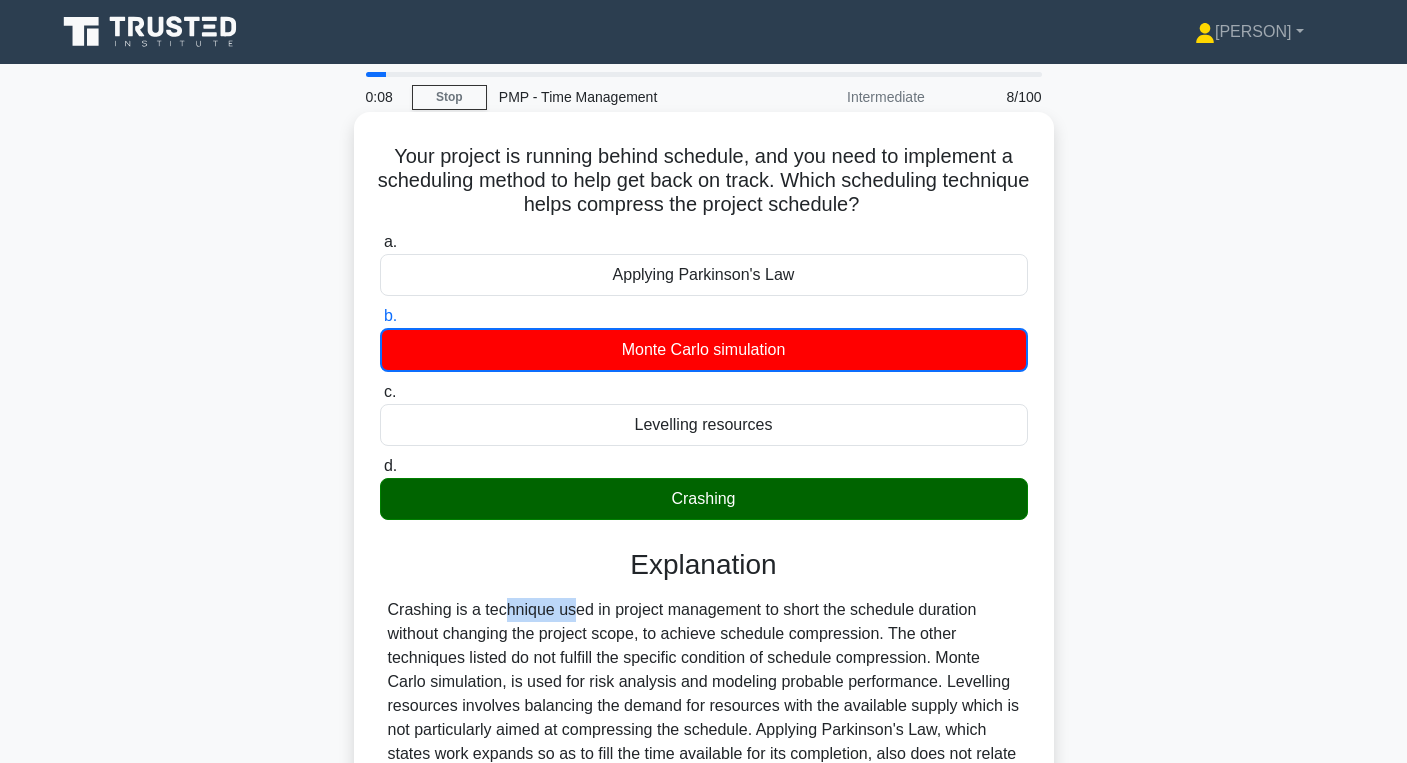 scroll, scrollTop: 0, scrollLeft: 0, axis: both 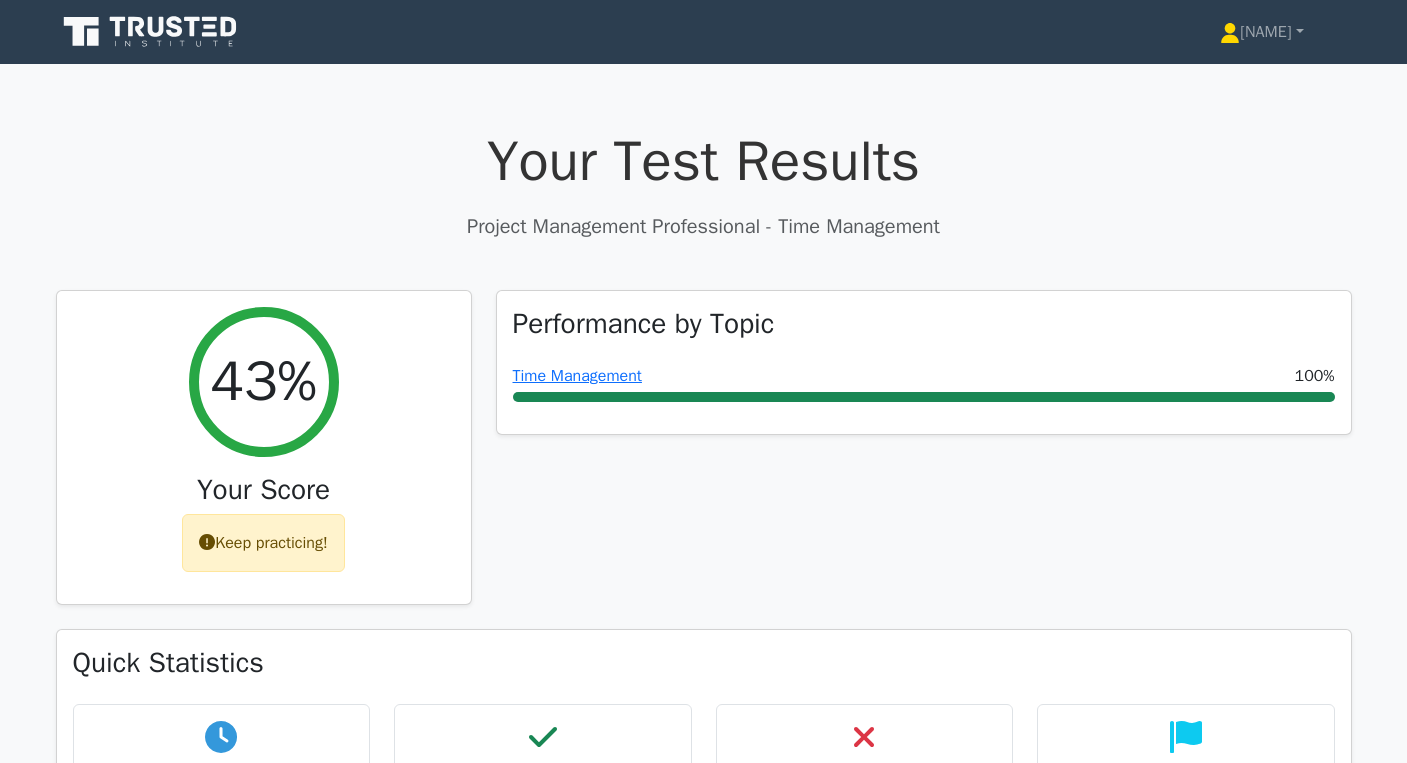 drag, startPoint x: 1044, startPoint y: 0, endPoint x: 1103, endPoint y: -228, distance: 235.51009 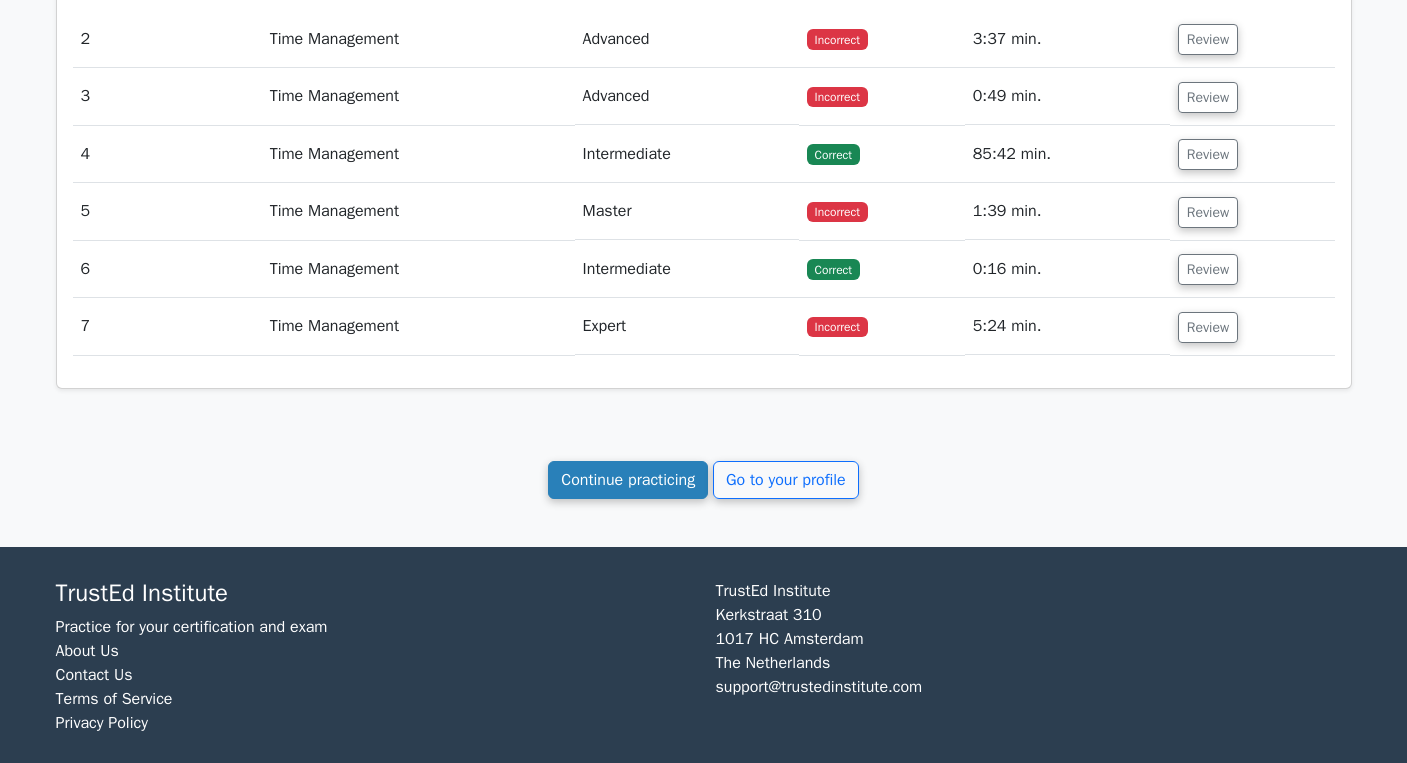 scroll, scrollTop: 1954, scrollLeft: 0, axis: vertical 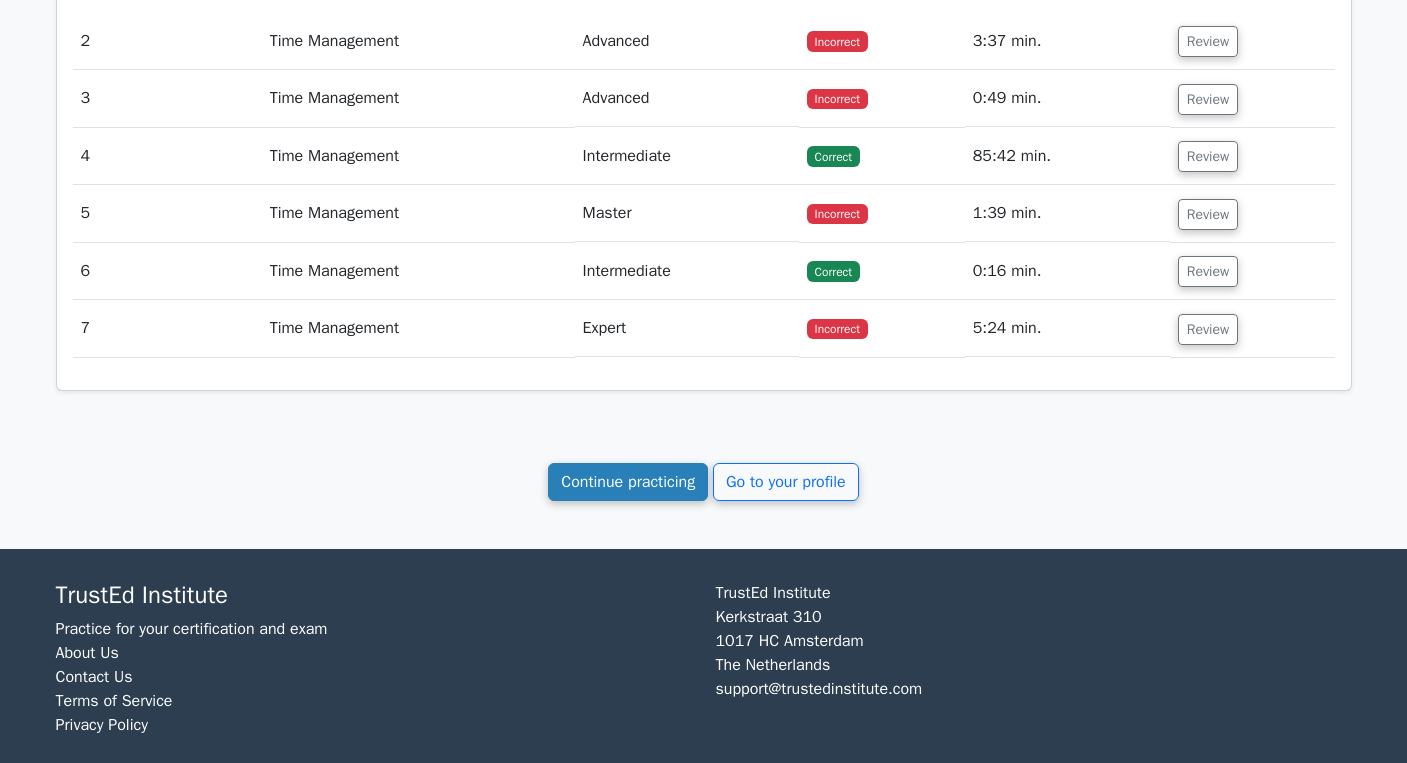 click on "Continue practicing" at bounding box center [628, 482] 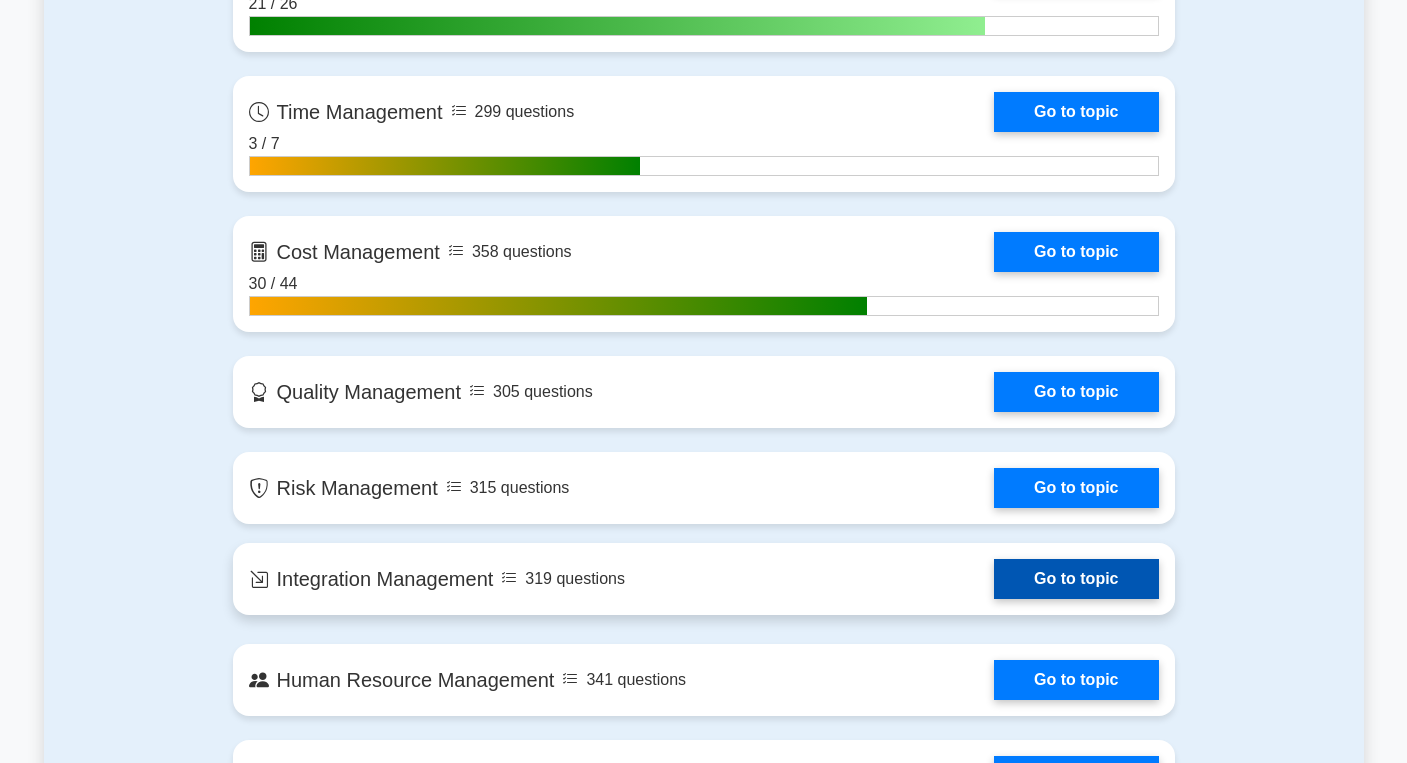 scroll, scrollTop: 912, scrollLeft: 0, axis: vertical 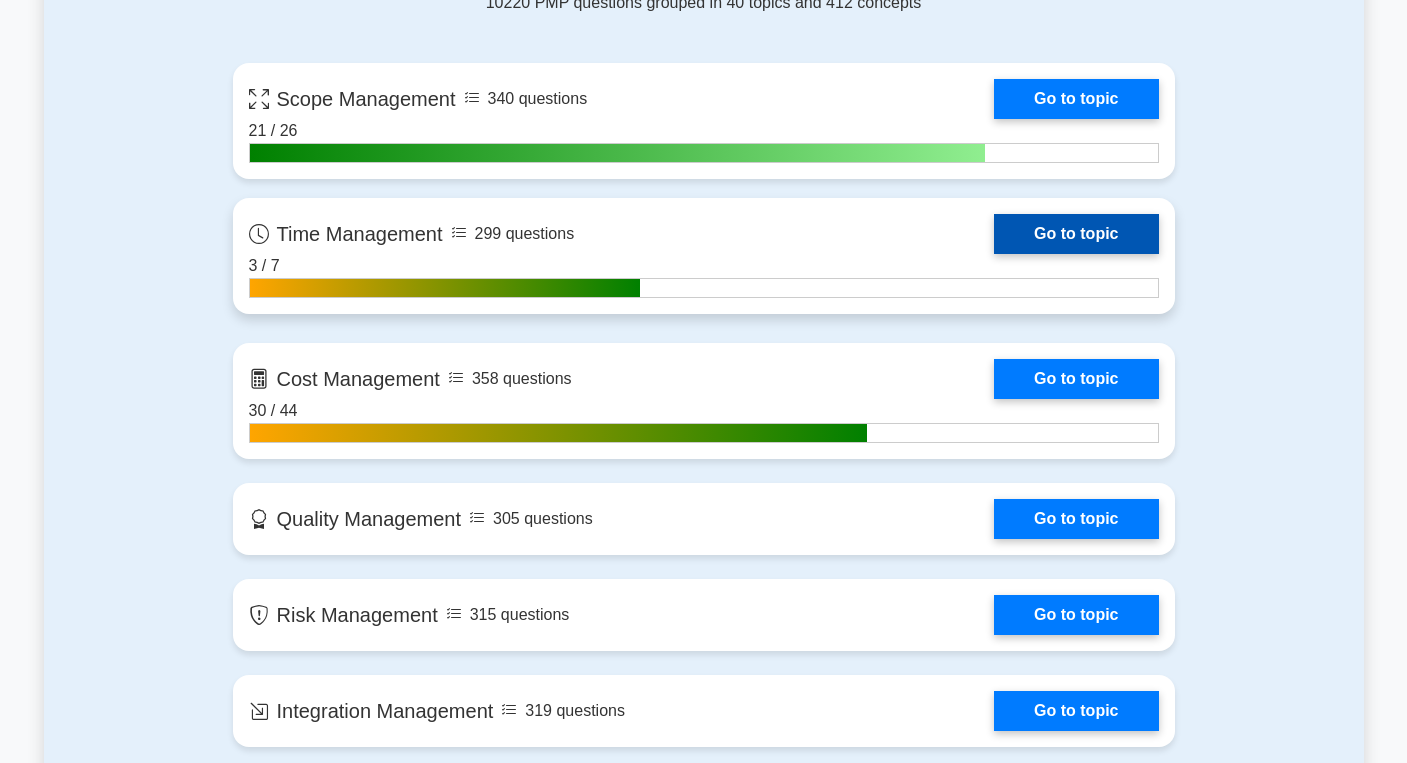 click on "Go to topic" at bounding box center (1076, 234) 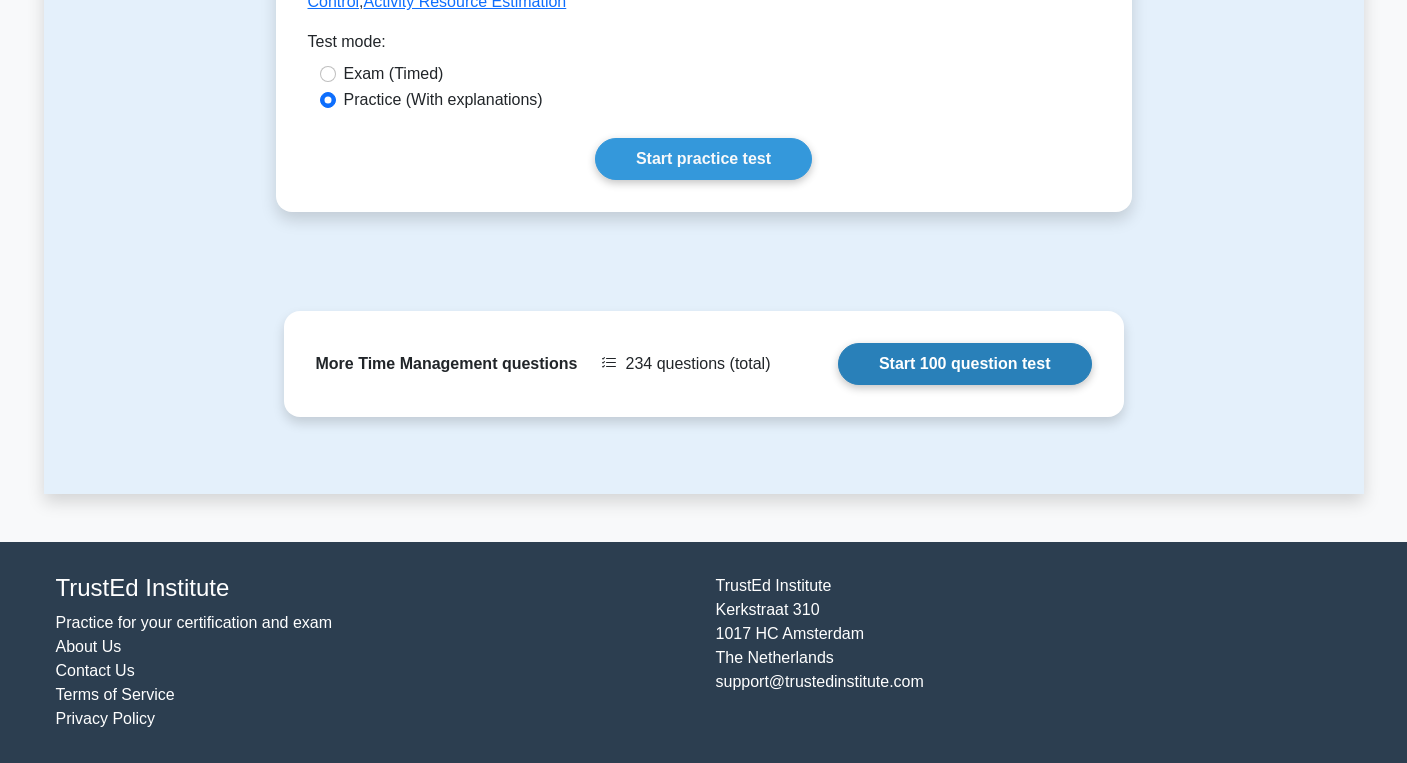 scroll, scrollTop: 1033, scrollLeft: 0, axis: vertical 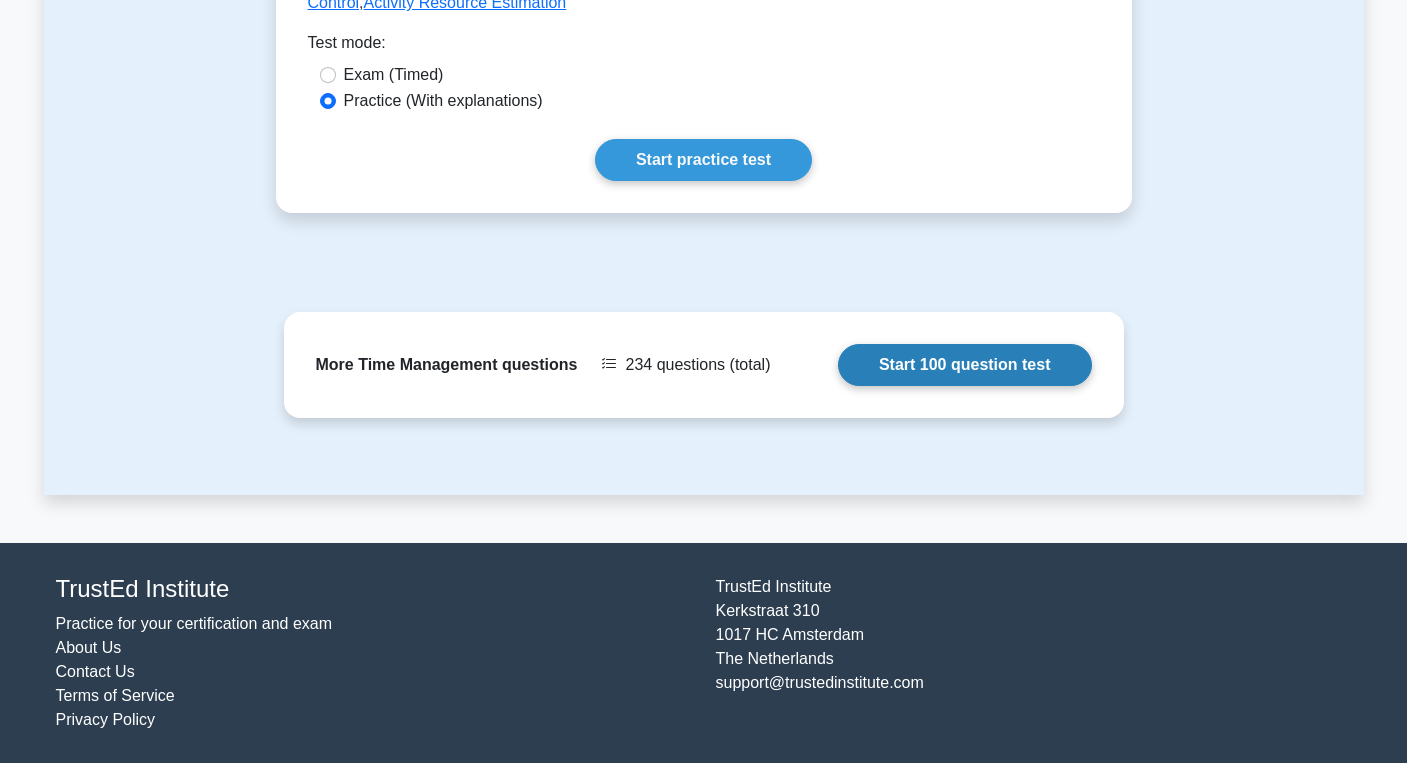 click on "Start 100 question test" at bounding box center (965, 365) 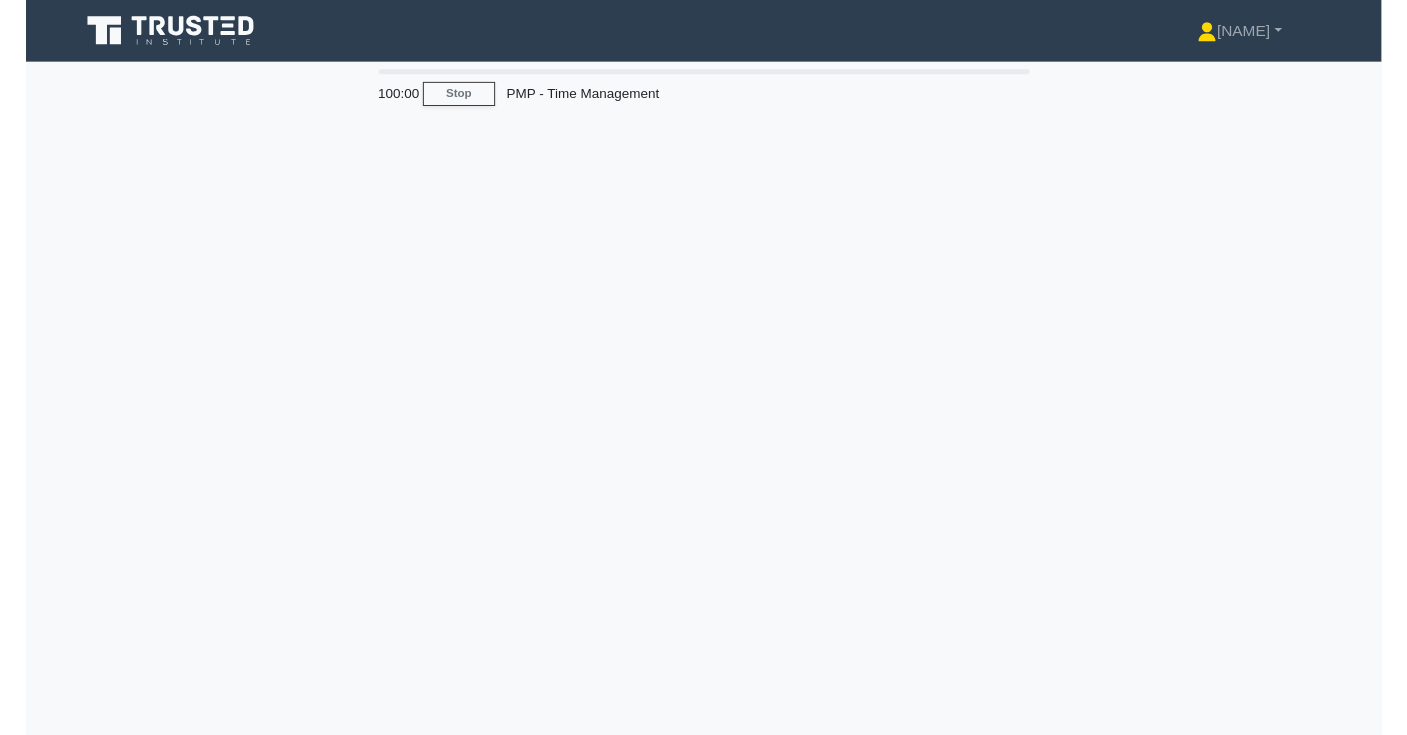 scroll, scrollTop: 0, scrollLeft: 0, axis: both 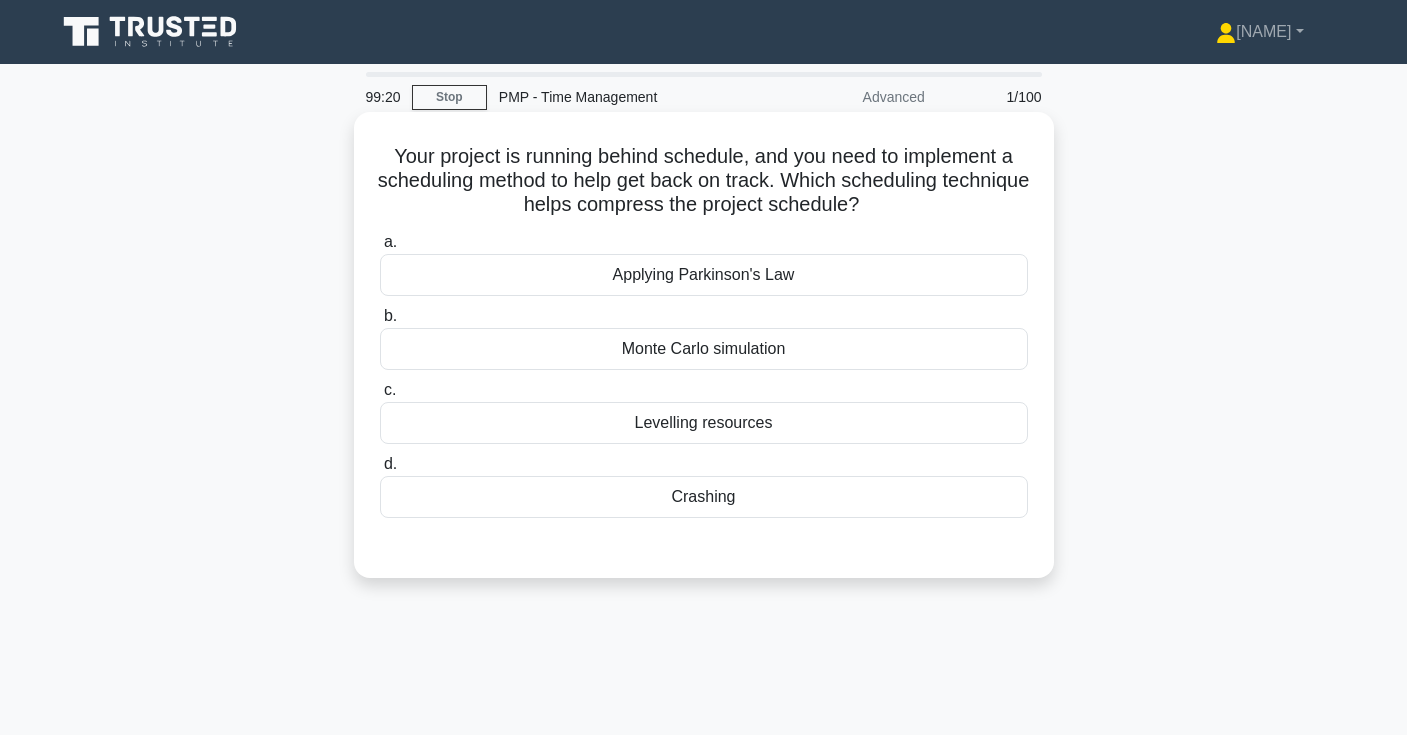 click on "Crashing" at bounding box center [704, 497] 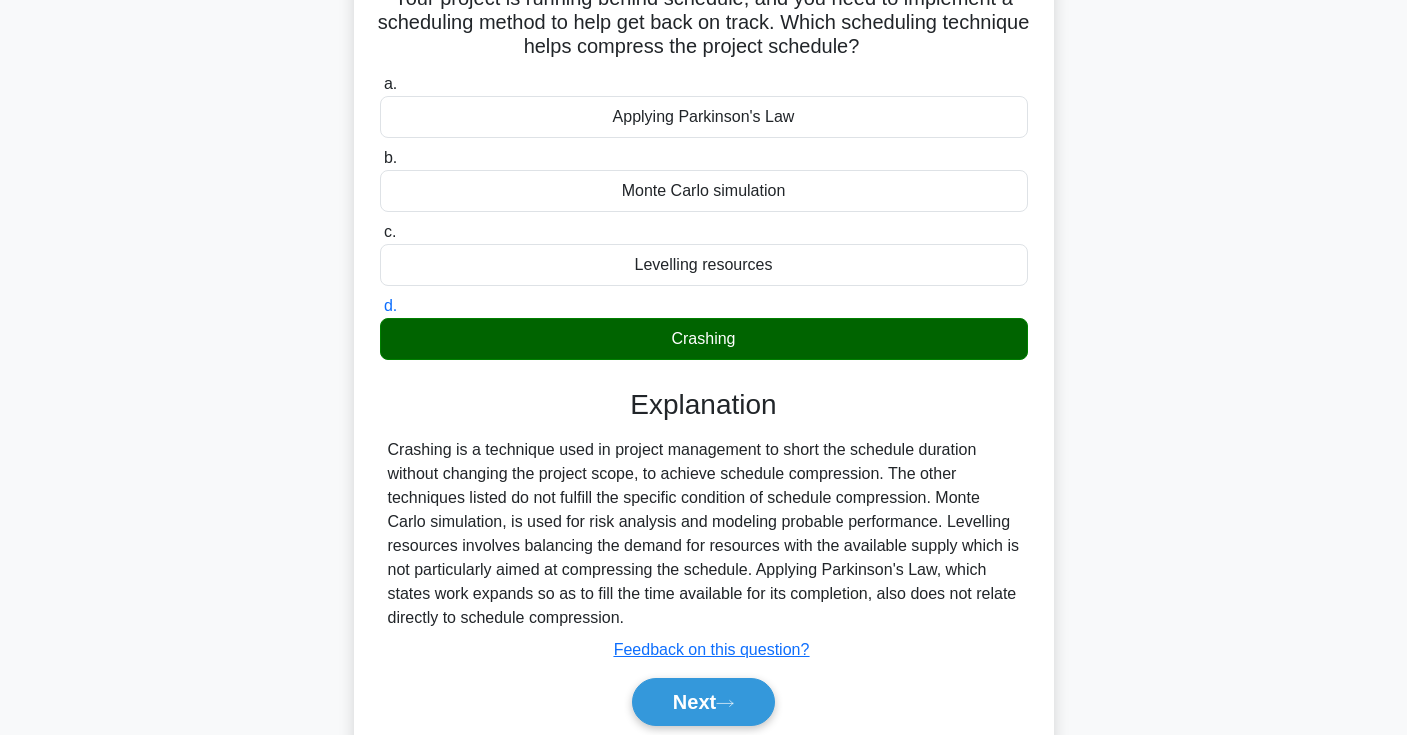 scroll, scrollTop: 307, scrollLeft: 0, axis: vertical 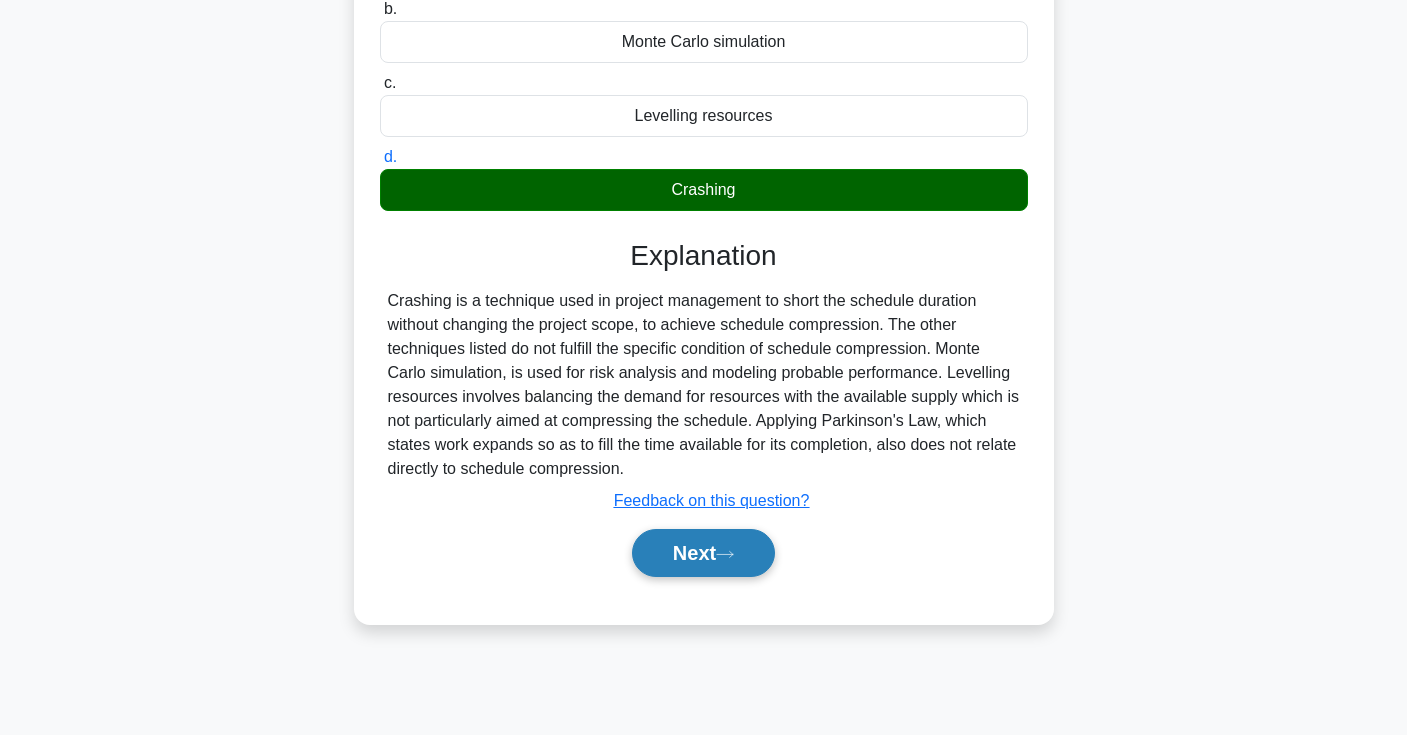 click on "Next" at bounding box center (703, 553) 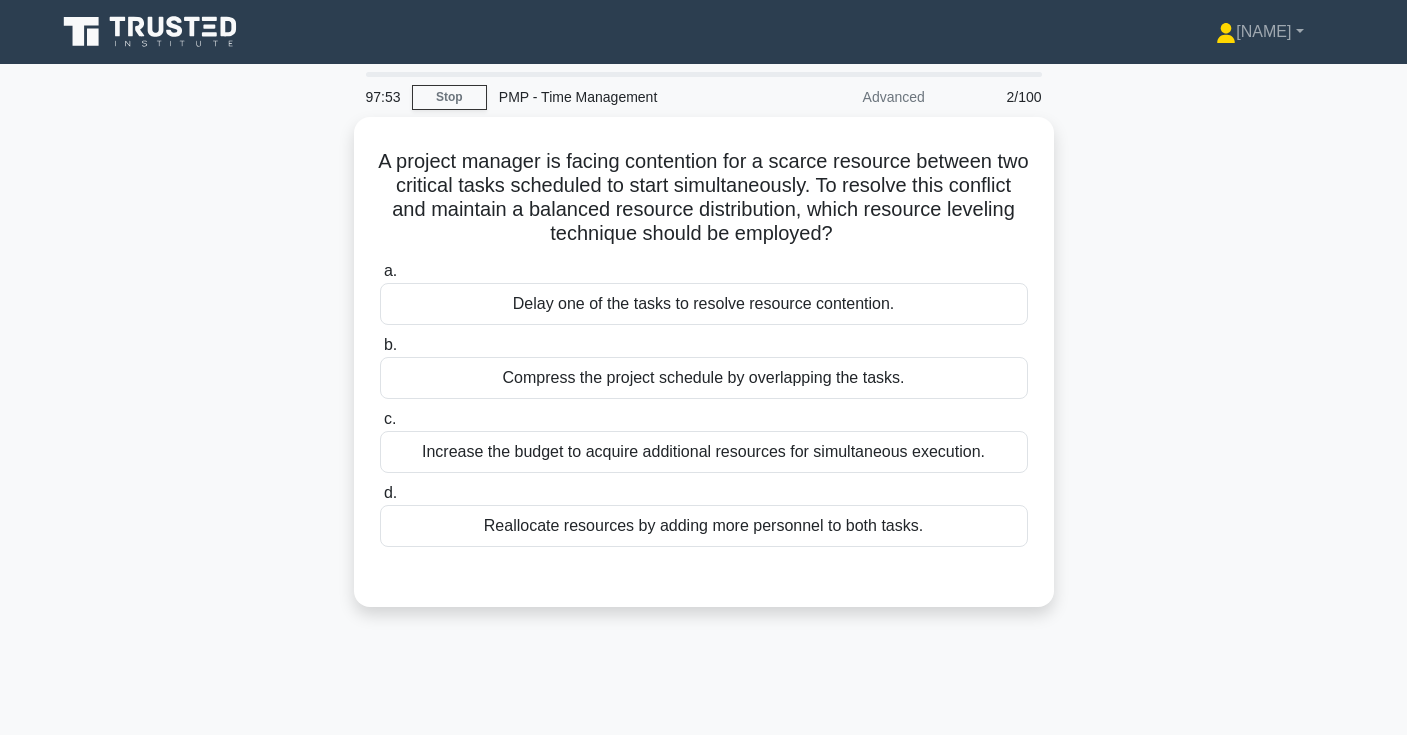 scroll, scrollTop: 0, scrollLeft: 0, axis: both 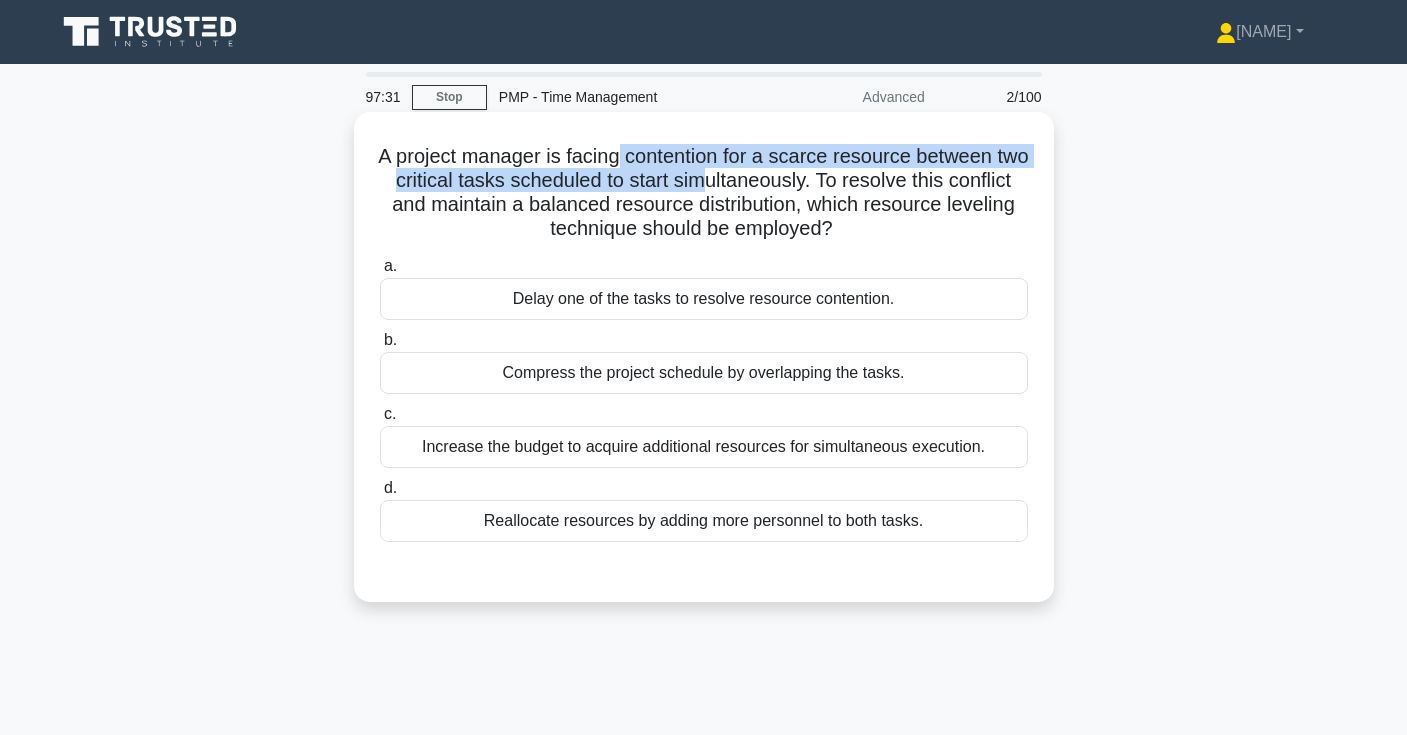 drag, startPoint x: 620, startPoint y: 160, endPoint x: 709, endPoint y: 184, distance: 92.17918 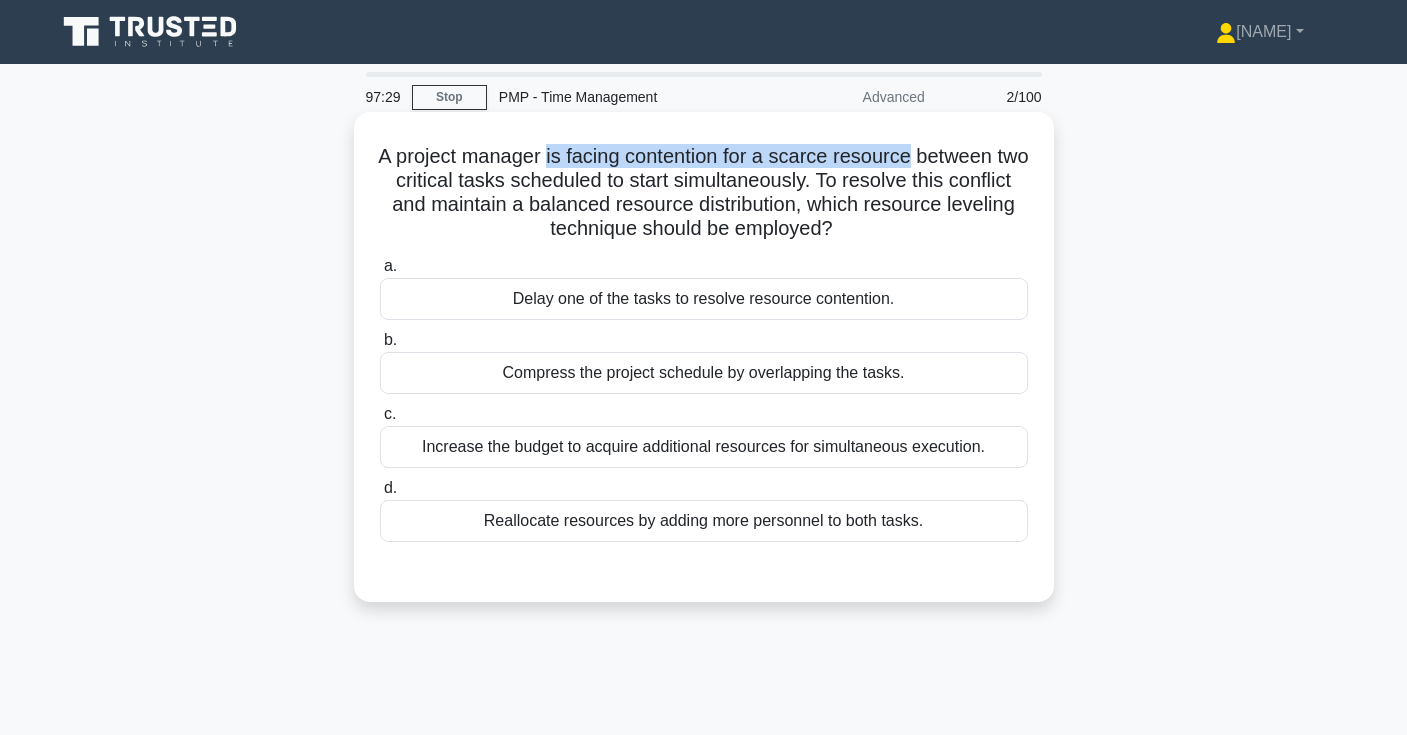 drag, startPoint x: 548, startPoint y: 156, endPoint x: 911, endPoint y: 151, distance: 363.03442 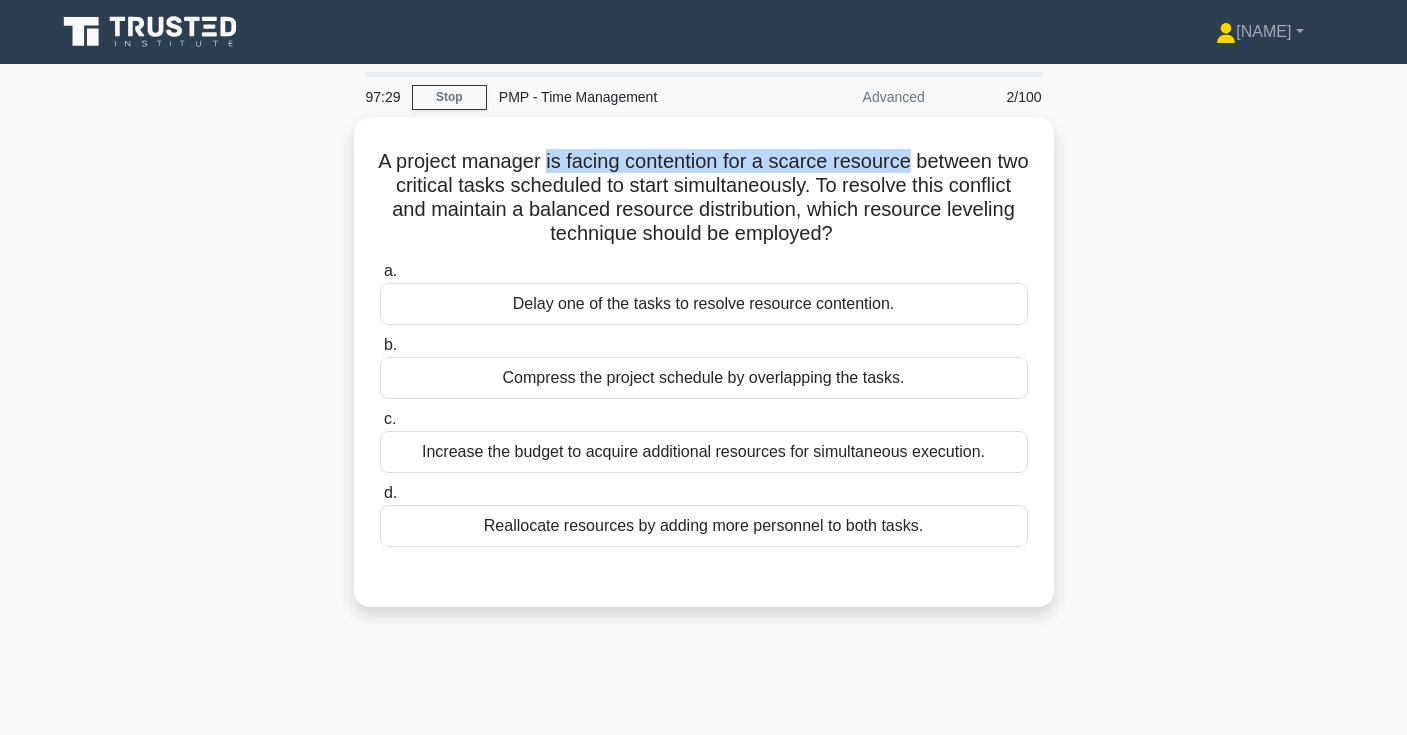copy on "is facing contention for a scarce resource" 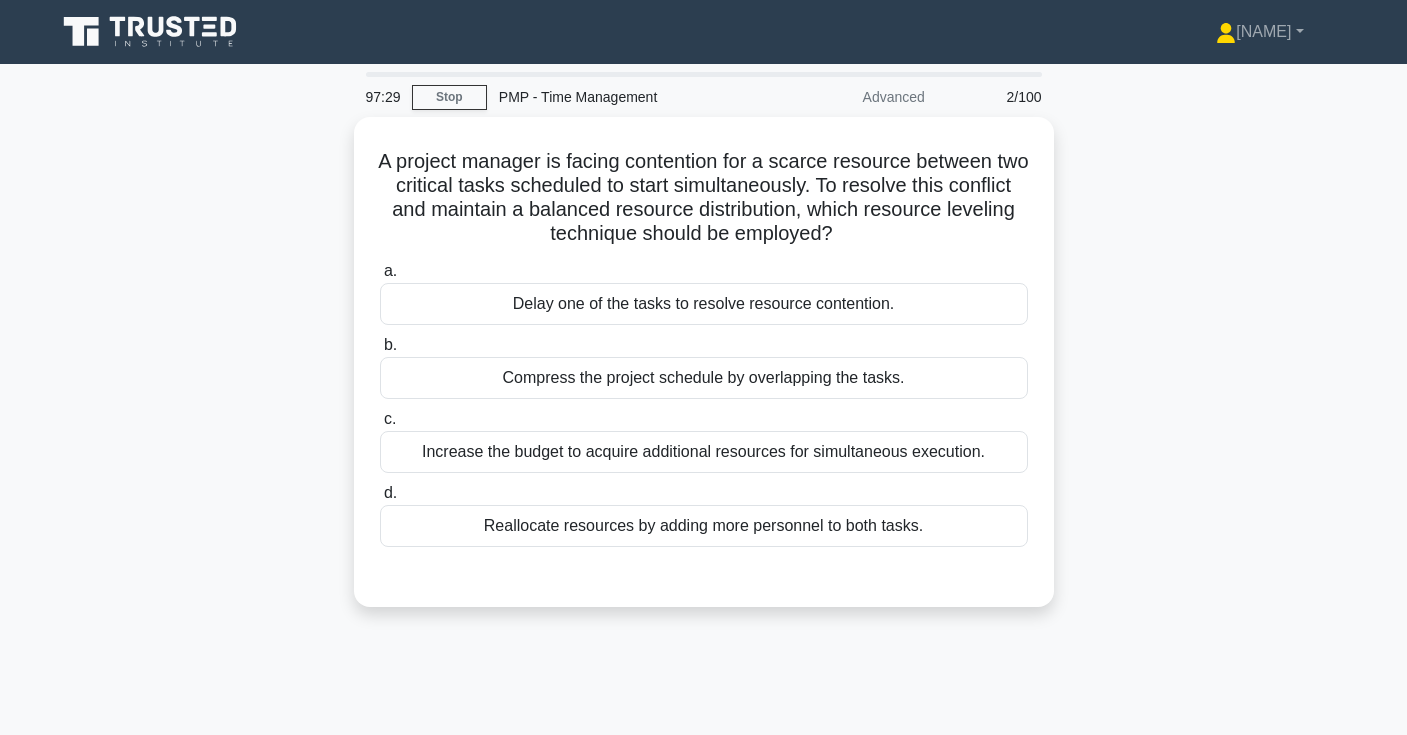 click on "Weixian
Profile
Settings" at bounding box center (703, 32) 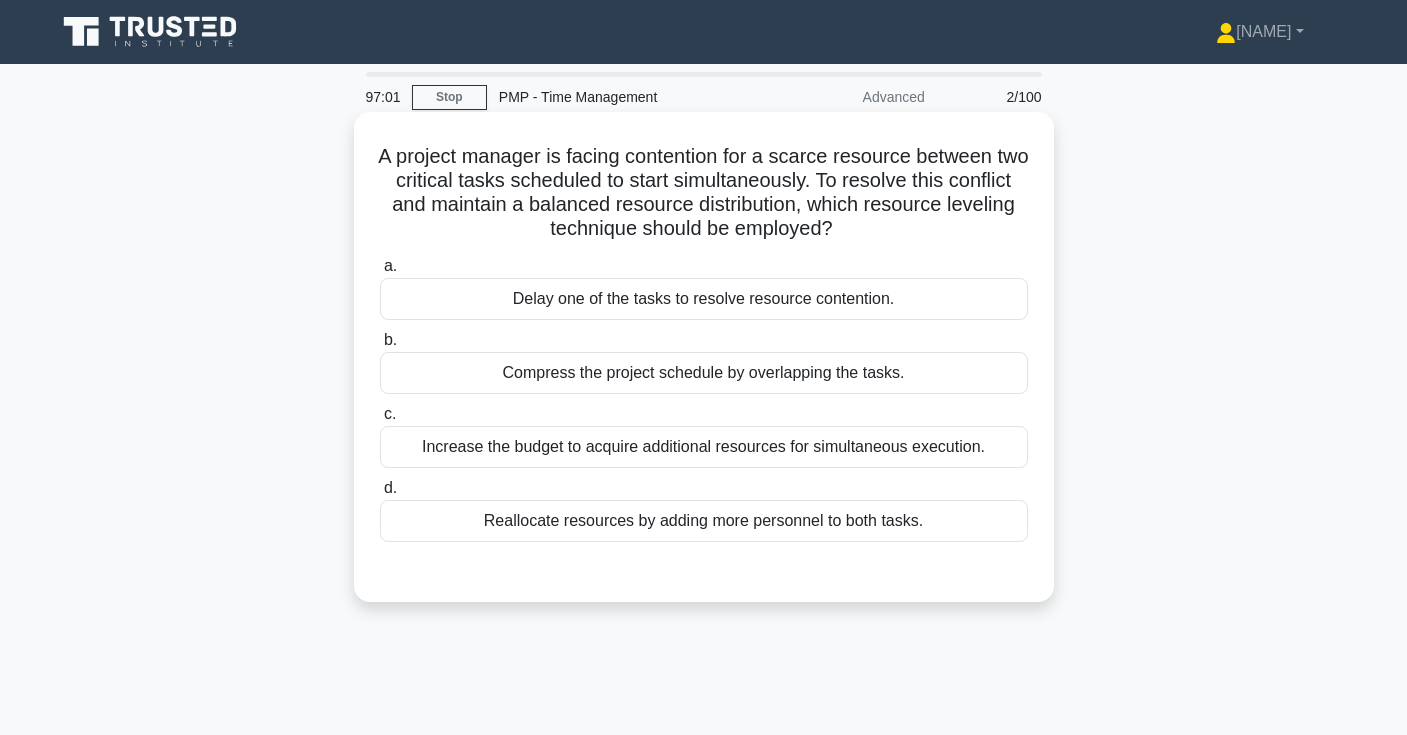 click on "Compress the project schedule by overlapping the tasks." at bounding box center (704, 373) 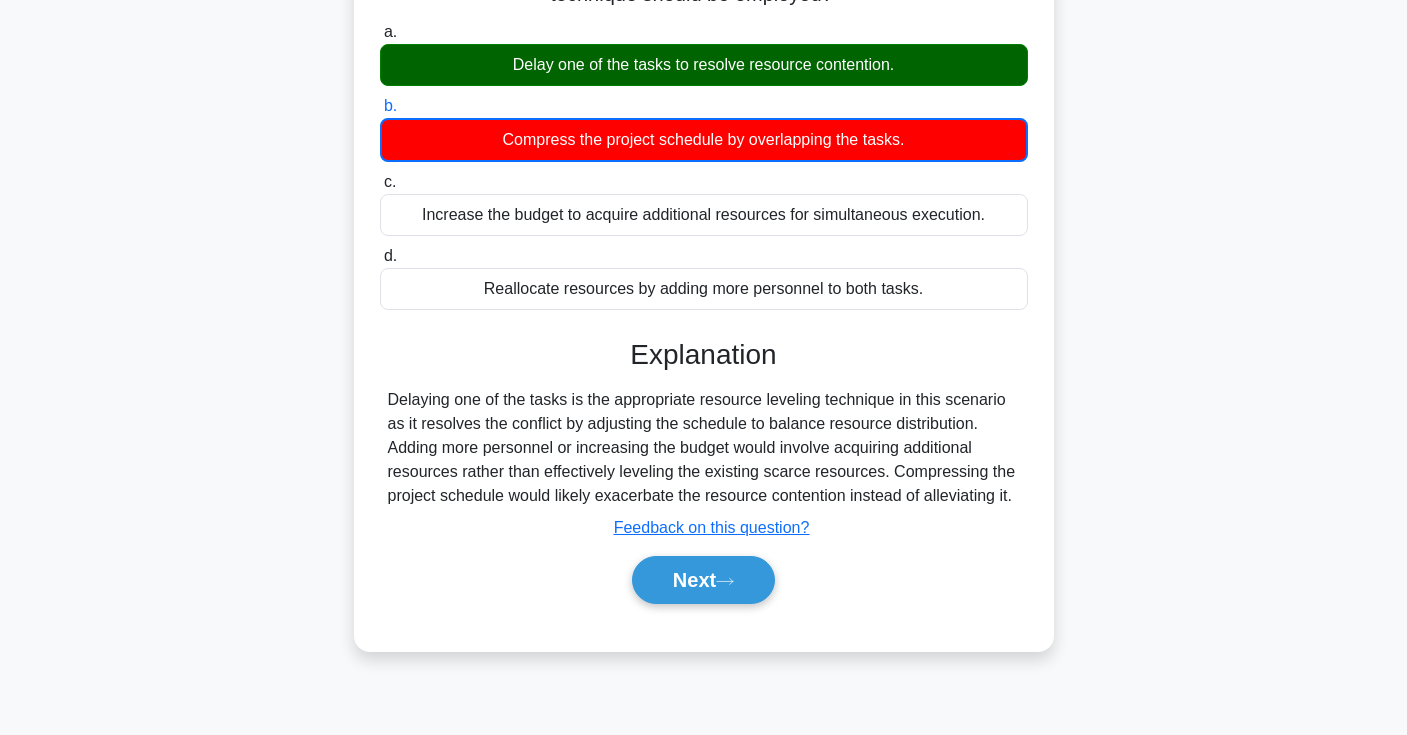 scroll, scrollTop: 257, scrollLeft: 0, axis: vertical 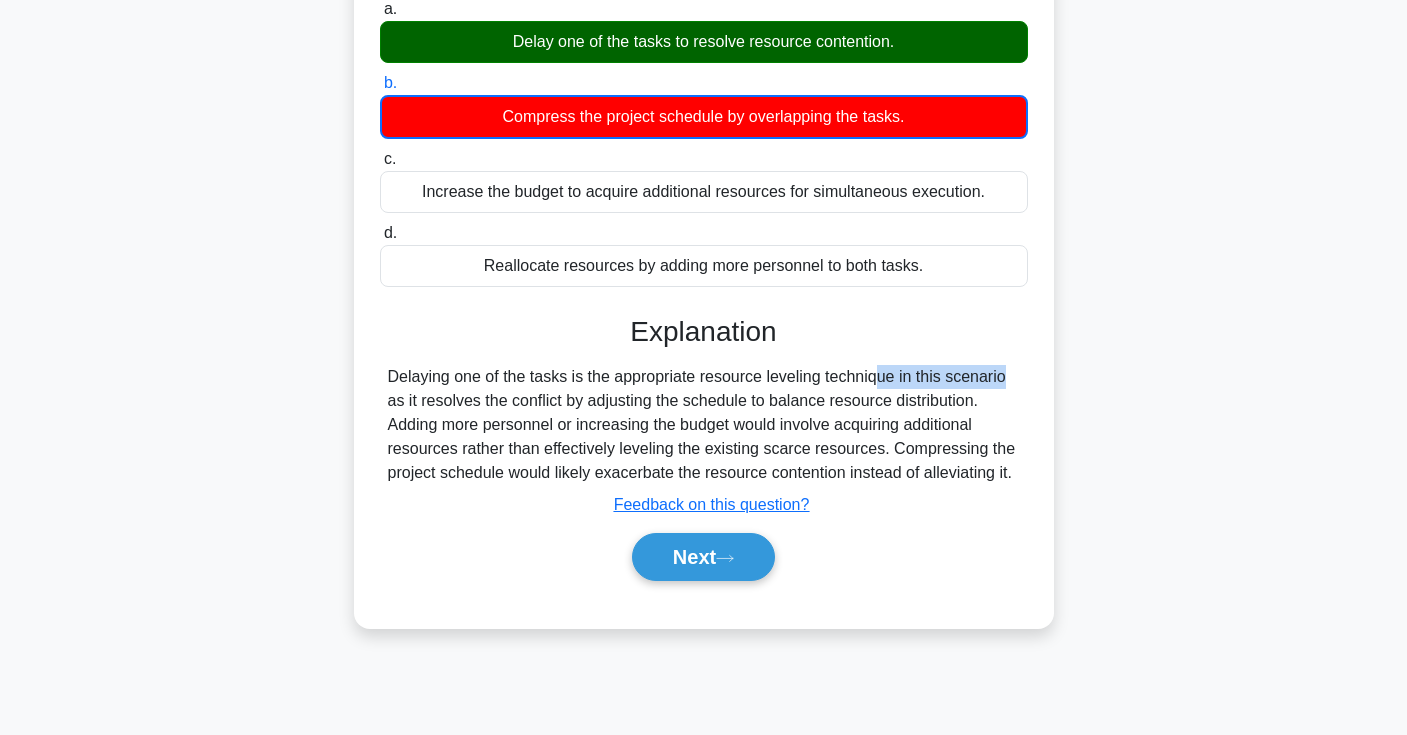 drag, startPoint x: 763, startPoint y: 373, endPoint x: 892, endPoint y: 373, distance: 129 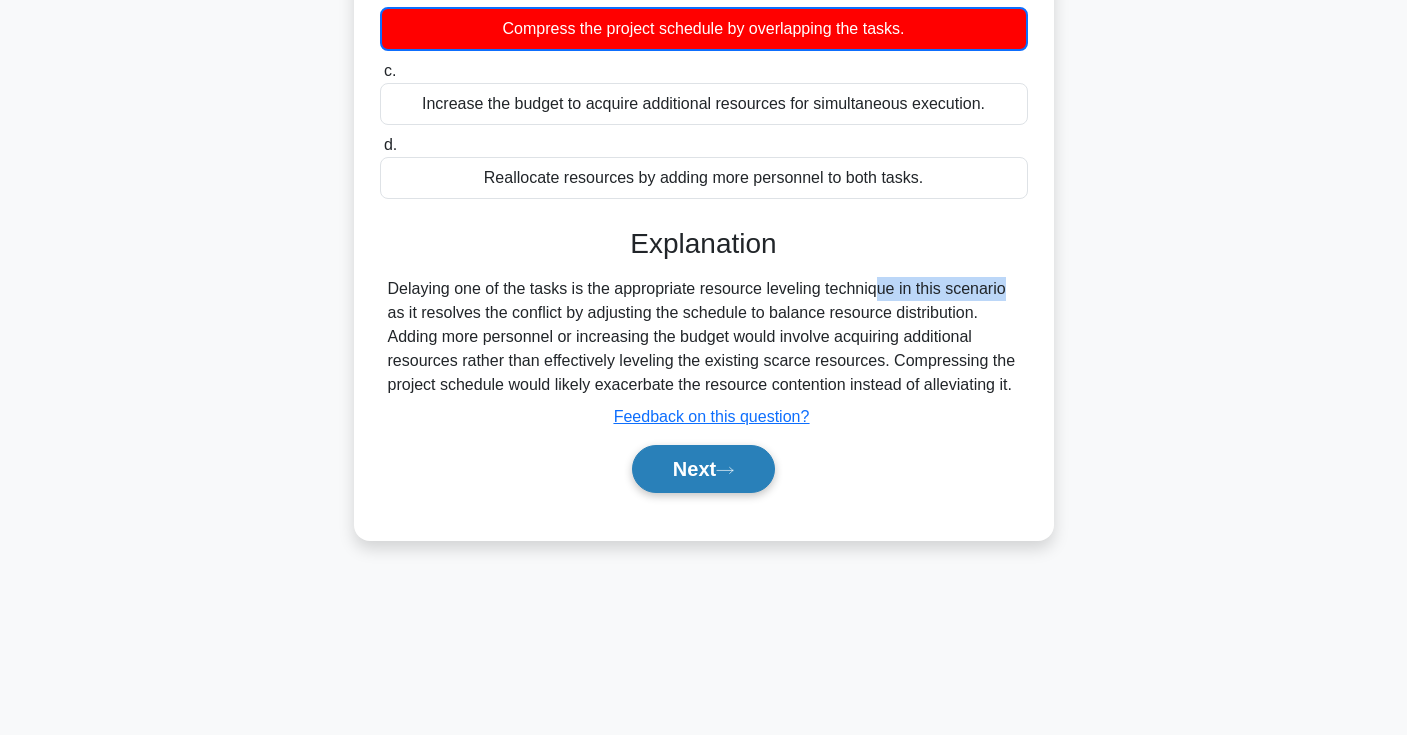 scroll, scrollTop: 345, scrollLeft: 0, axis: vertical 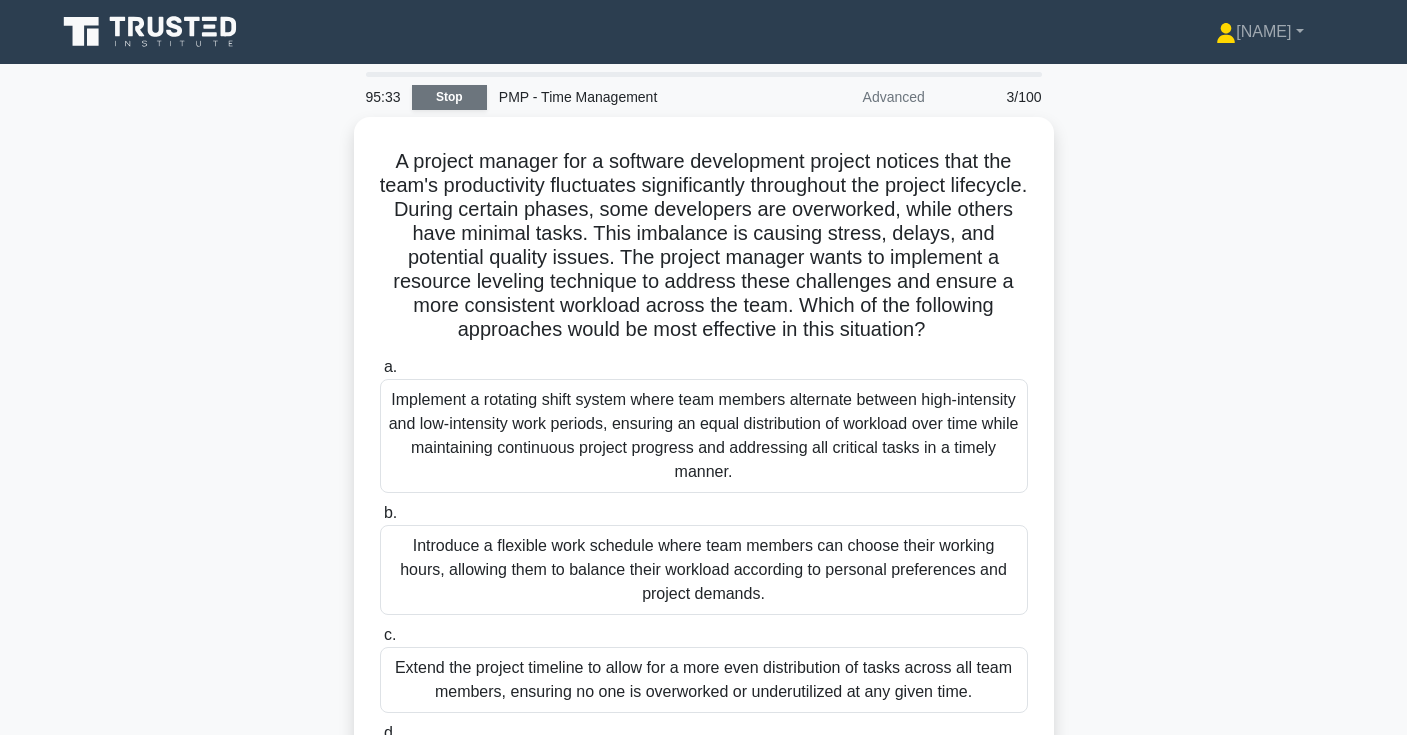 click on "Stop" at bounding box center (449, 97) 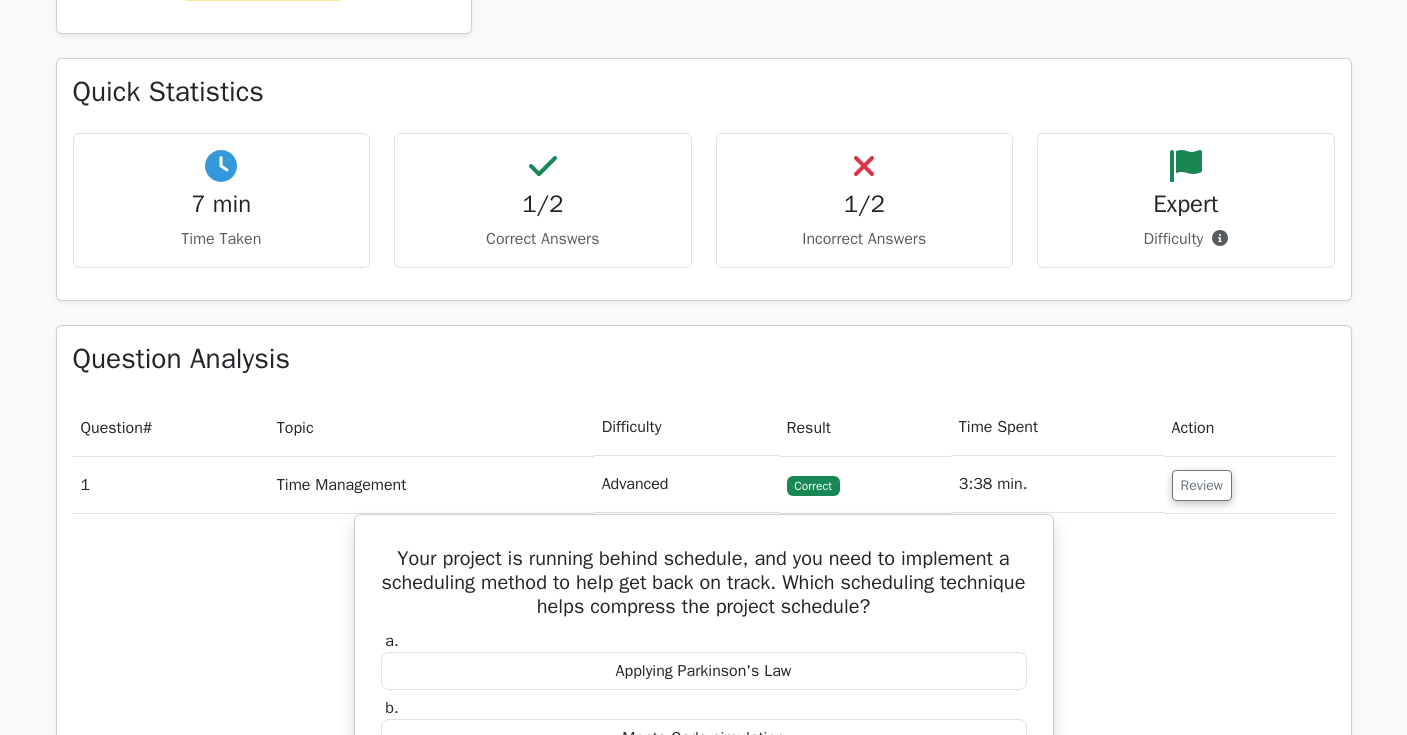 scroll, scrollTop: 1030, scrollLeft: 0, axis: vertical 